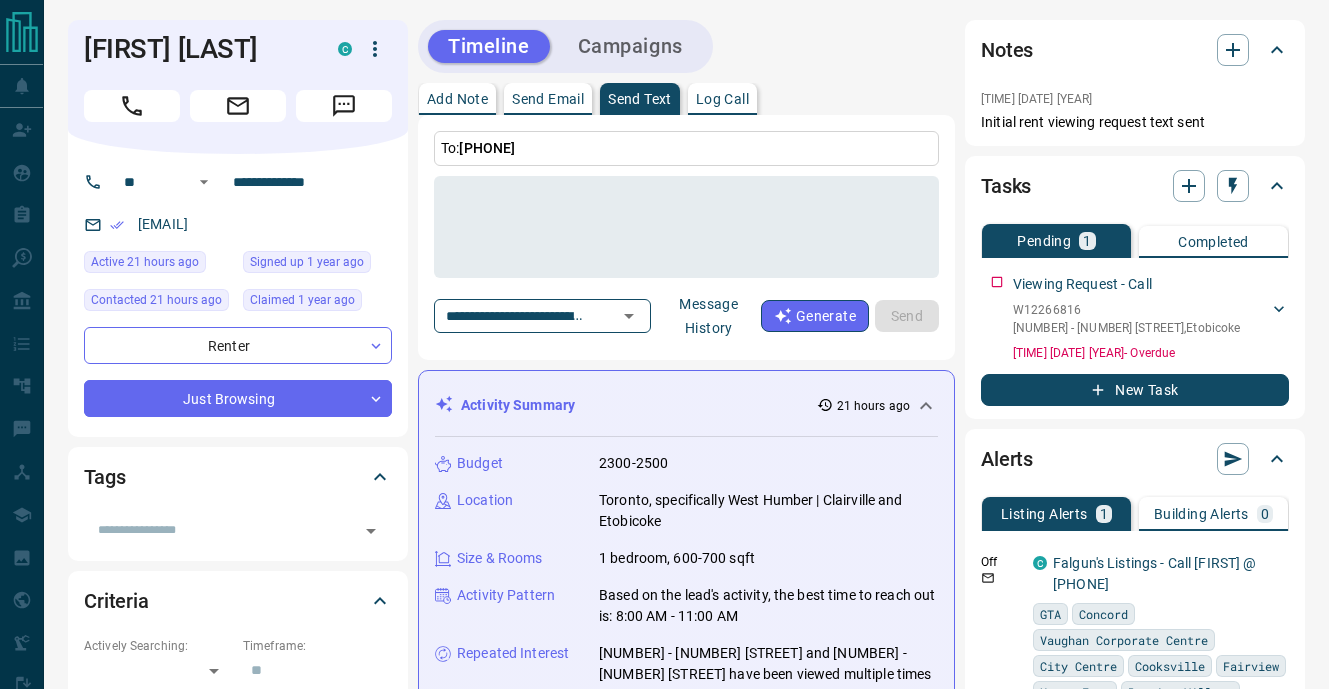 scroll, scrollTop: 0, scrollLeft: 0, axis: both 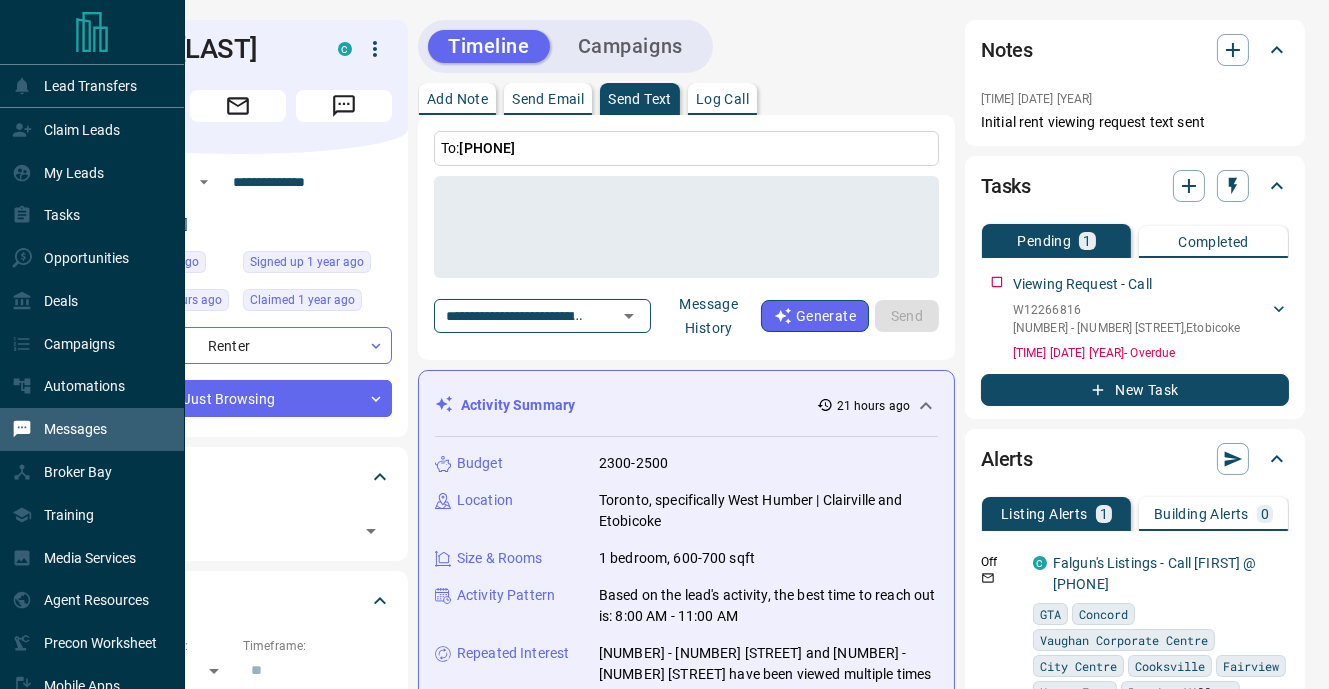 click on "Messages" at bounding box center (75, 429) 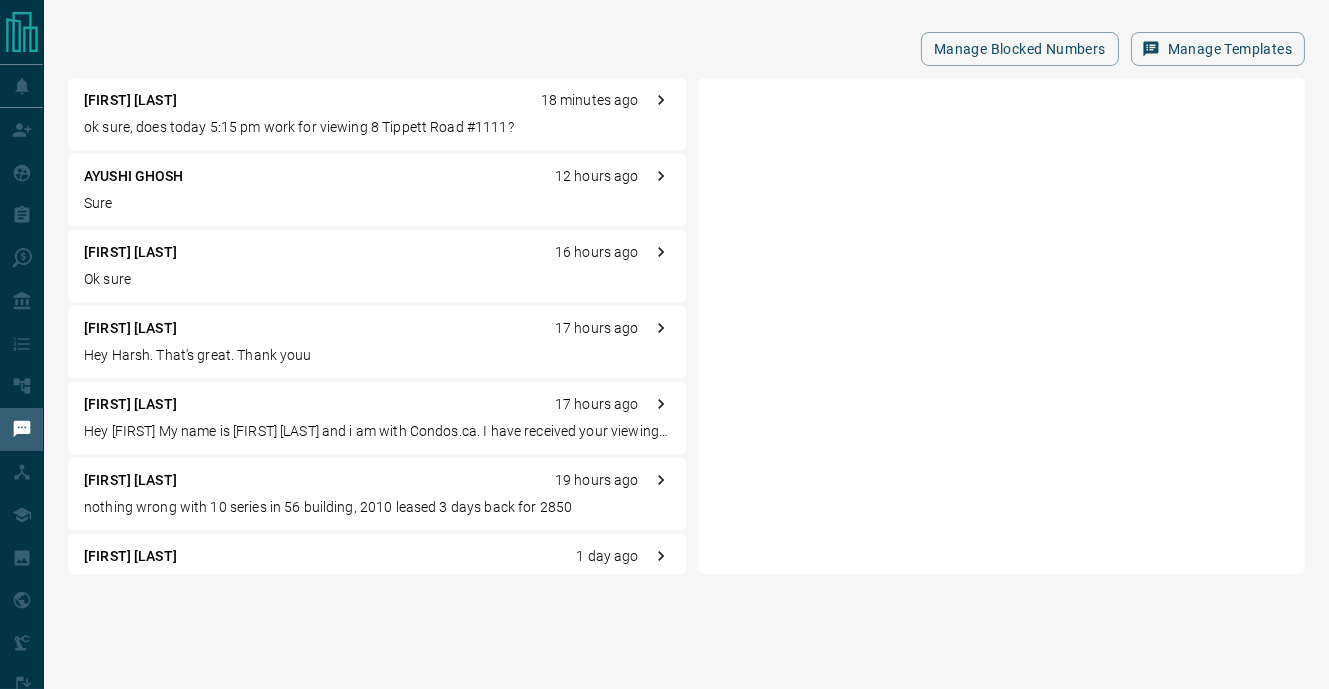 click on "ok sure, does today 5:15 pm work for viewing 8 Tippett Road #1111?" at bounding box center [377, 127] 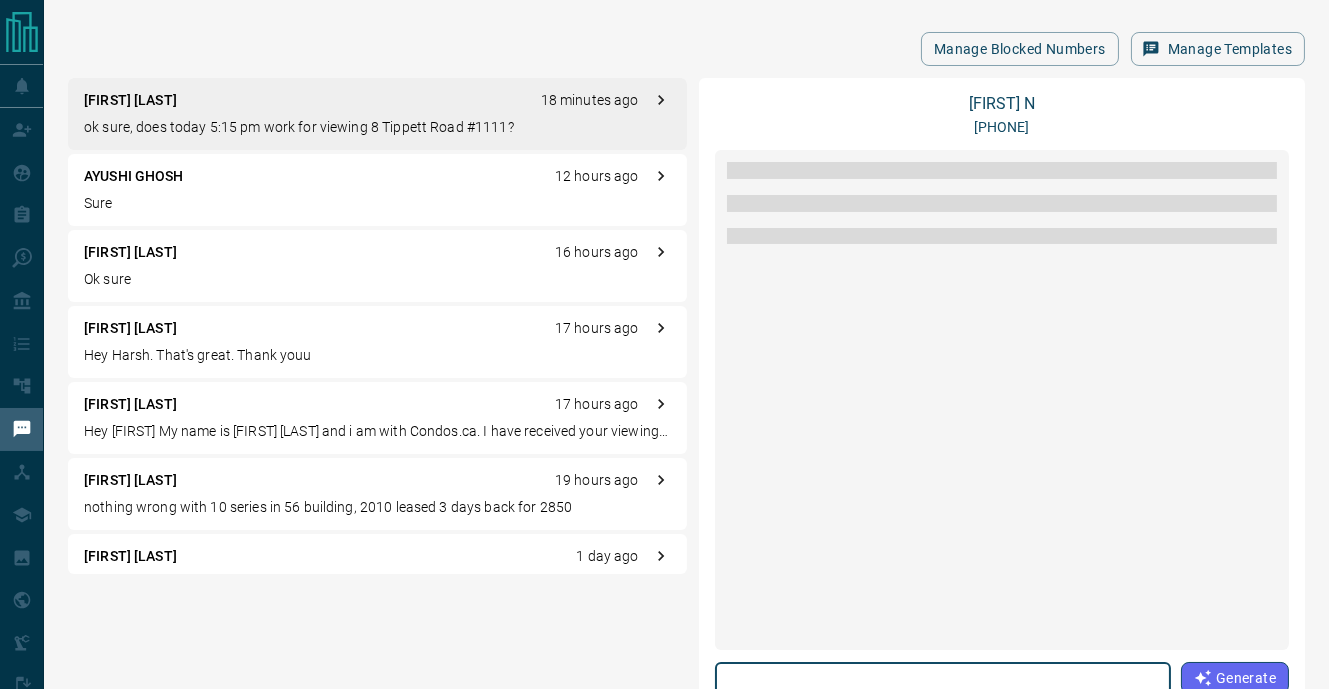 scroll, scrollTop: 654, scrollLeft: 0, axis: vertical 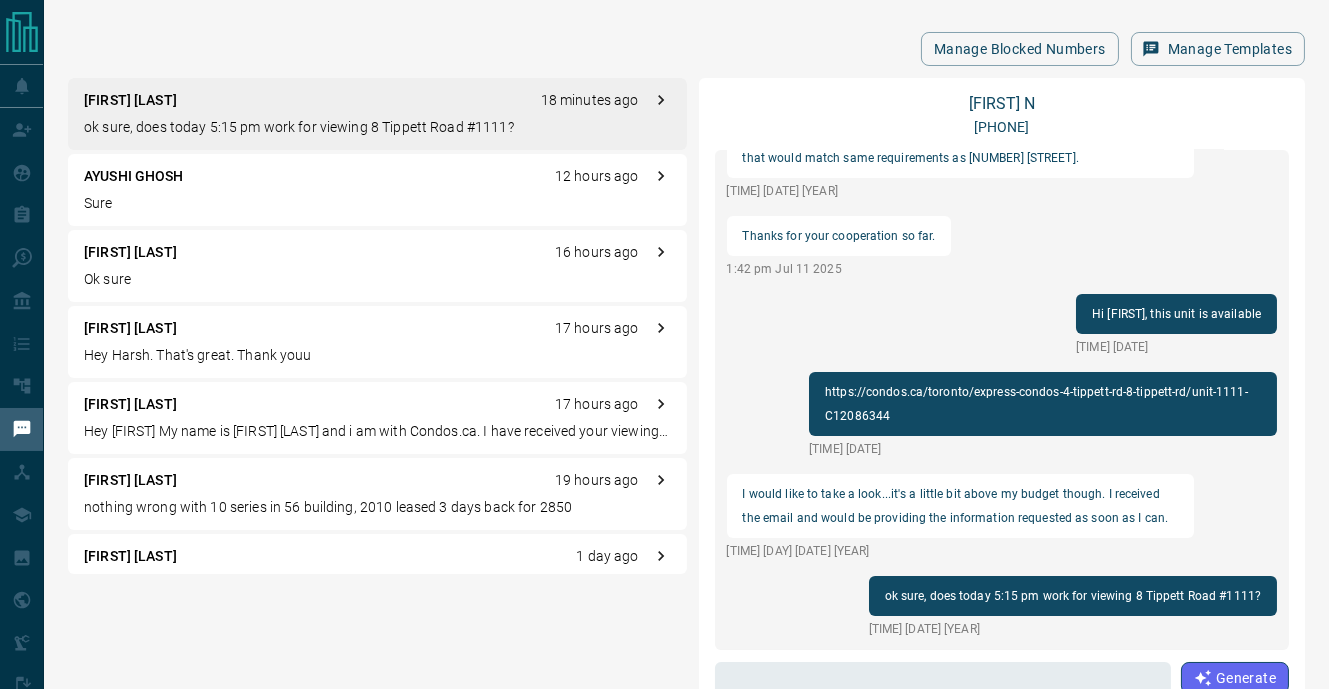 click on "Sure" at bounding box center [377, 203] 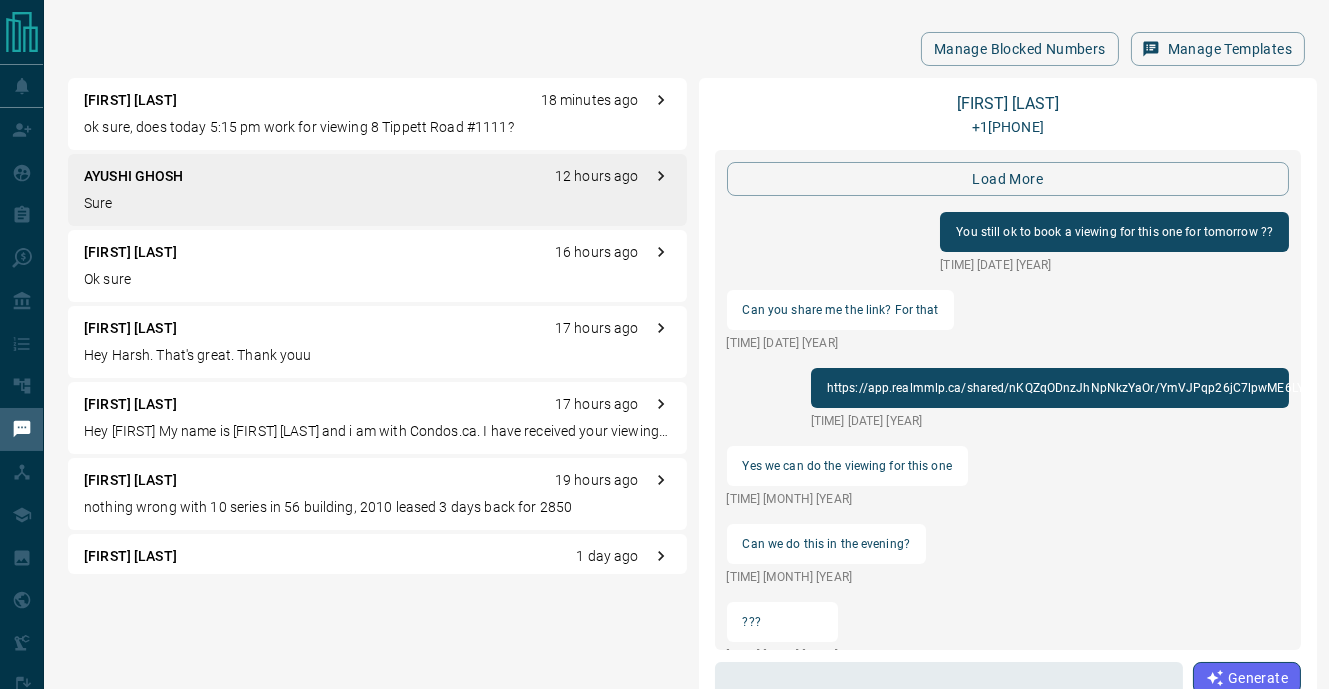 scroll, scrollTop: 1921, scrollLeft: 0, axis: vertical 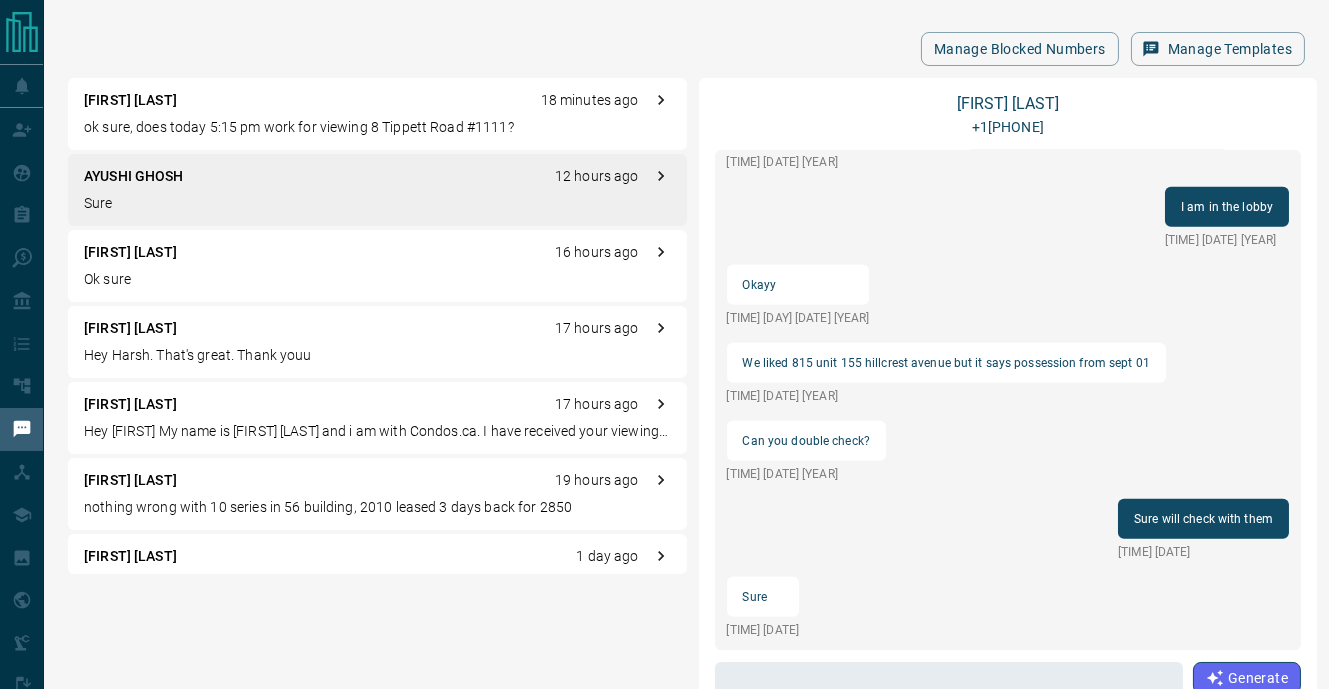 click on "Ok sure" at bounding box center [377, 279] 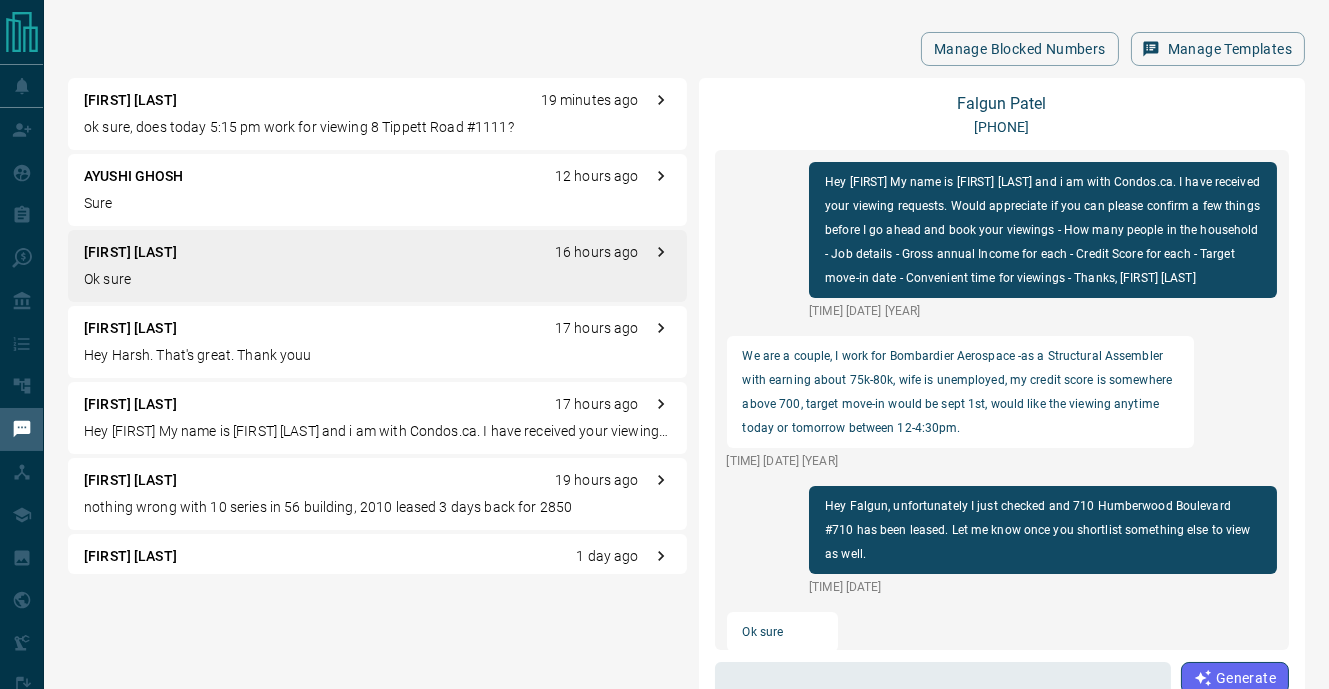 scroll, scrollTop: 11, scrollLeft: 0, axis: vertical 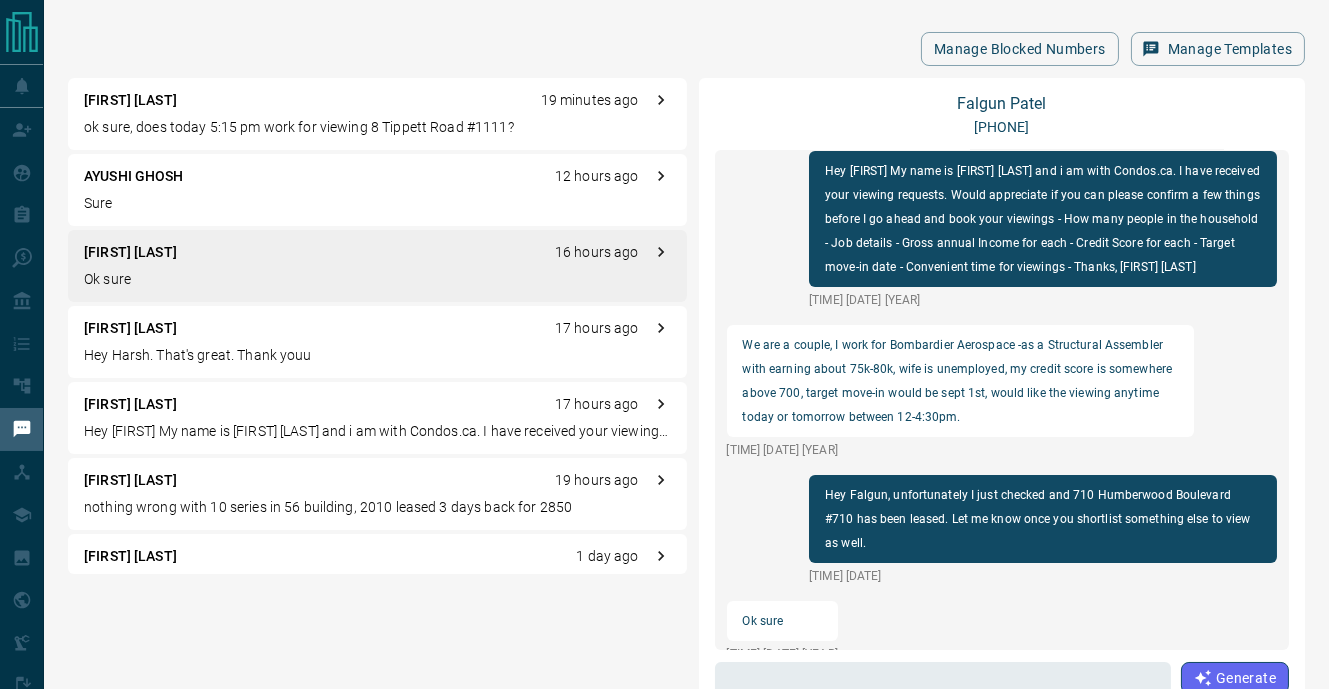 click on "[FIRST] [LAST] [HOURS] ago Sure" at bounding box center [377, 190] 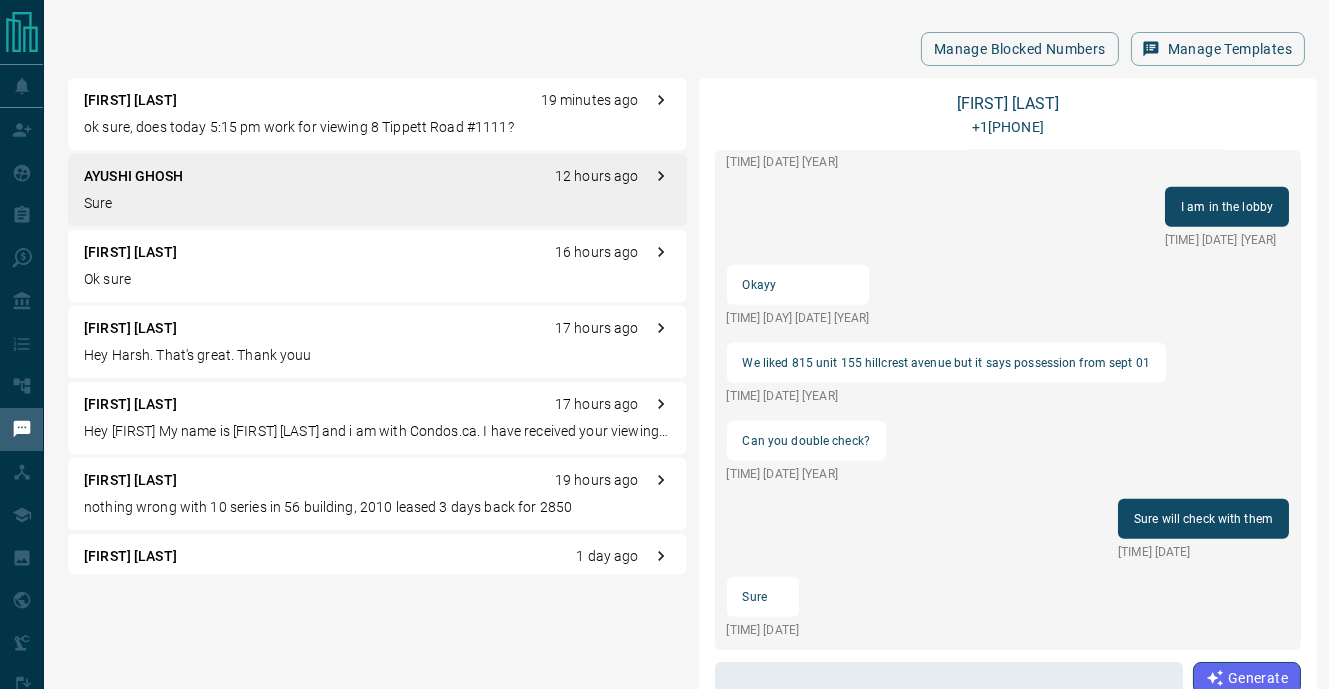 click on "[FIRST] [LAST] 16 hours ago Ok sure" at bounding box center [377, 266] 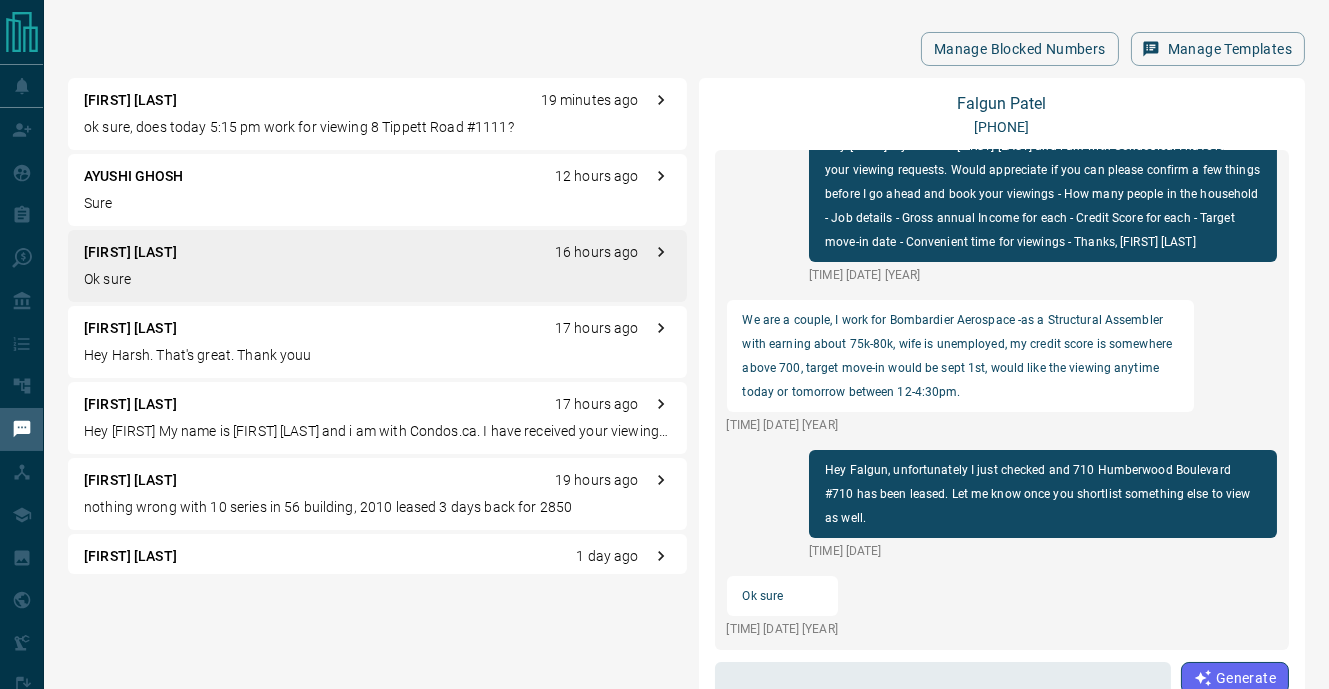 scroll, scrollTop: 11, scrollLeft: 0, axis: vertical 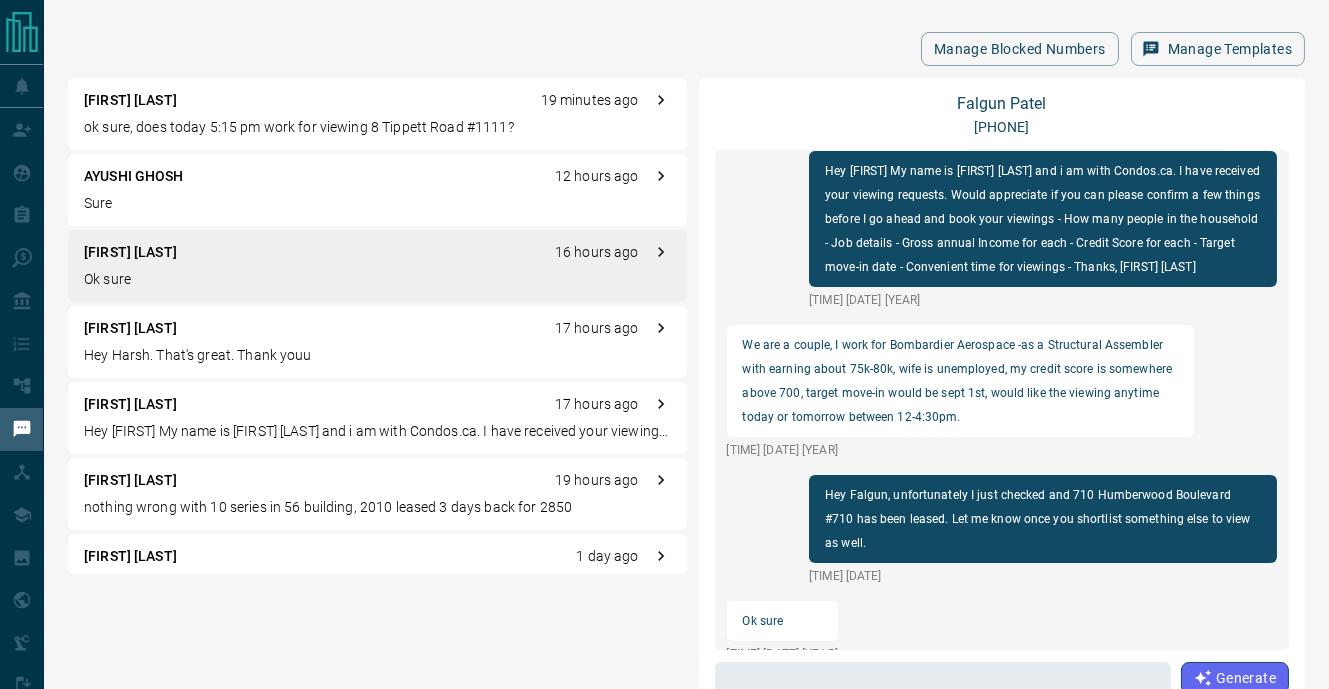 click on "[FIRST] [LAST] 12 hours ago" at bounding box center [377, 176] 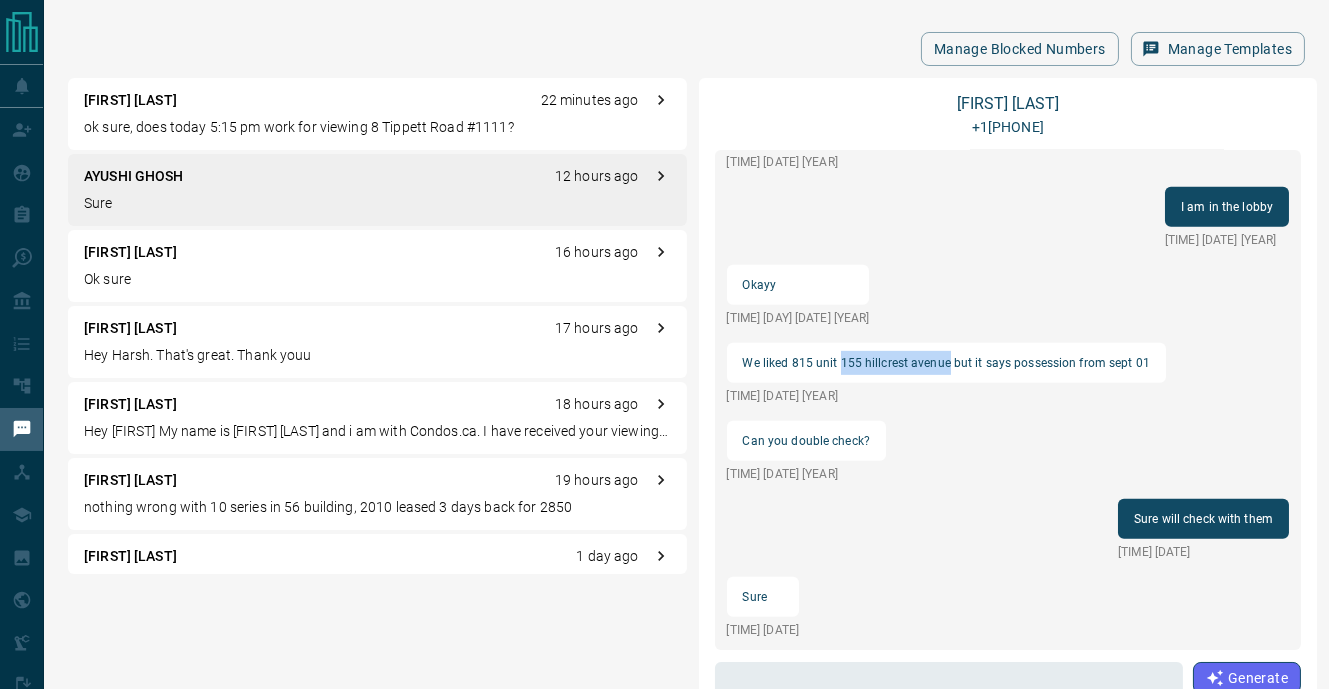 drag, startPoint x: 839, startPoint y: 361, endPoint x: 948, endPoint y: 365, distance: 109.07337 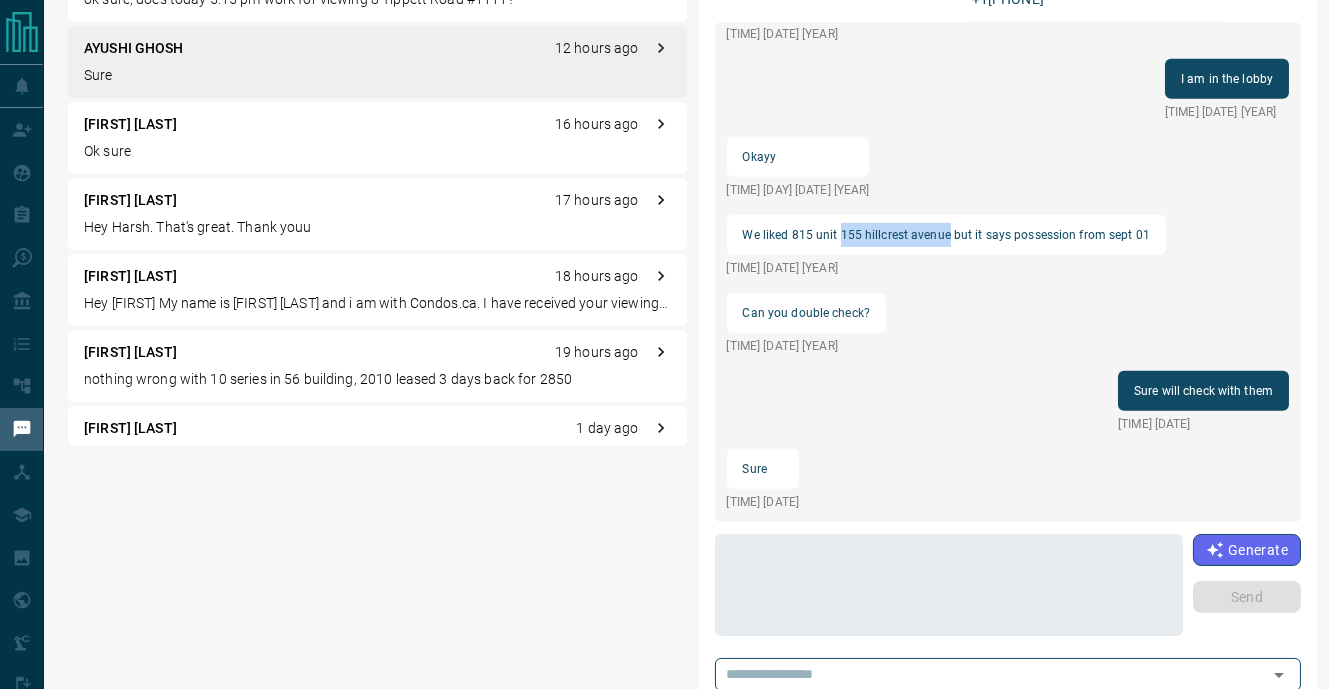 scroll, scrollTop: 211, scrollLeft: 0, axis: vertical 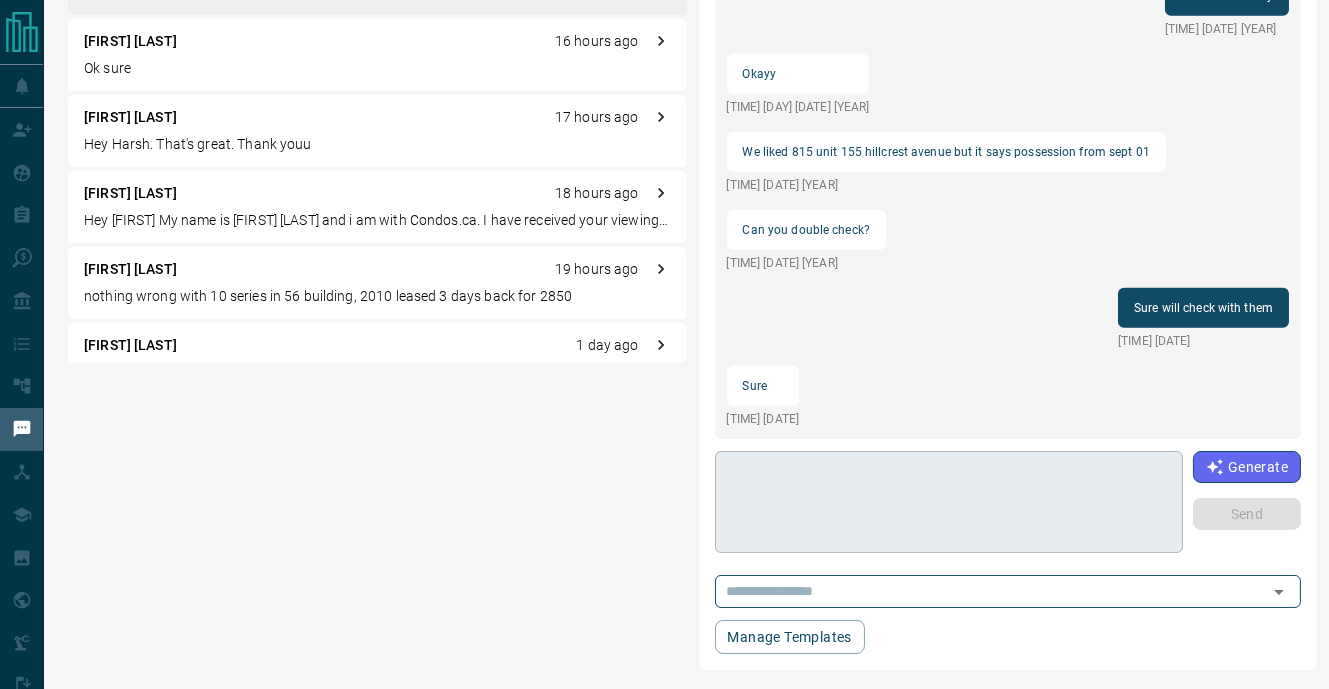 click at bounding box center (949, 502) 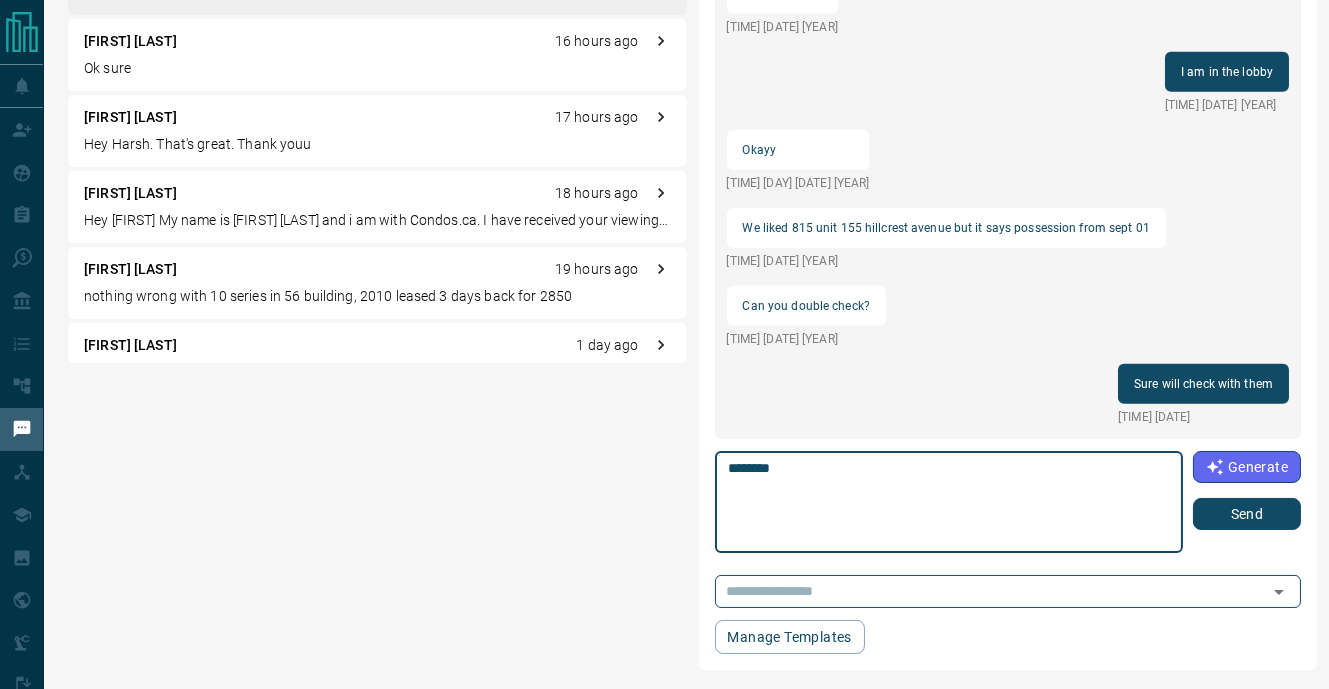 scroll, scrollTop: 1921, scrollLeft: 0, axis: vertical 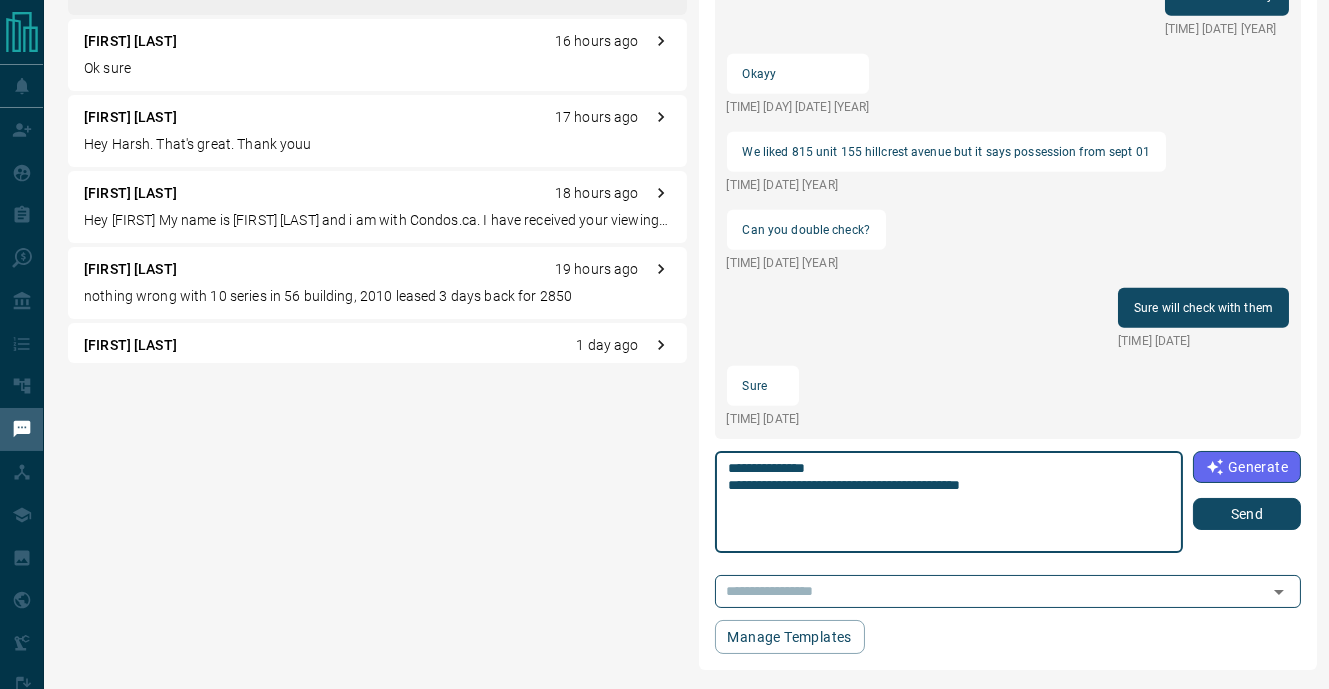 click on "**********" at bounding box center (949, 502) 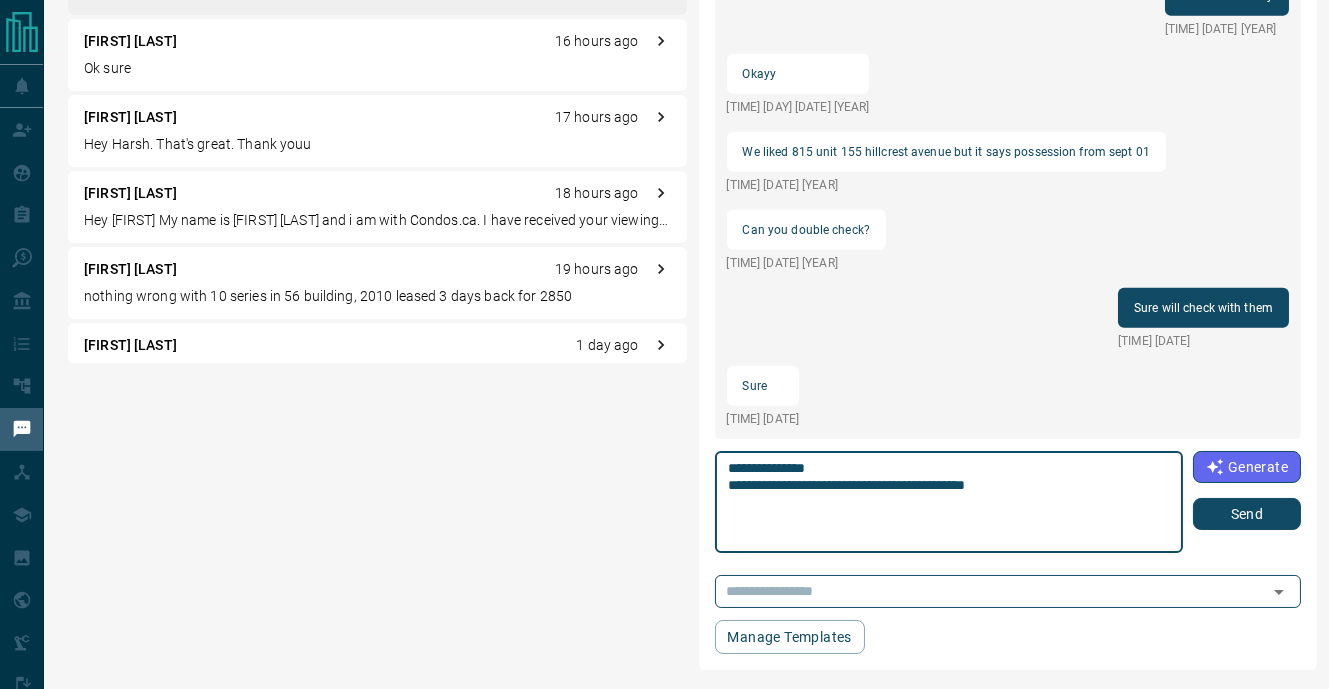 click on "**********" at bounding box center [949, 502] 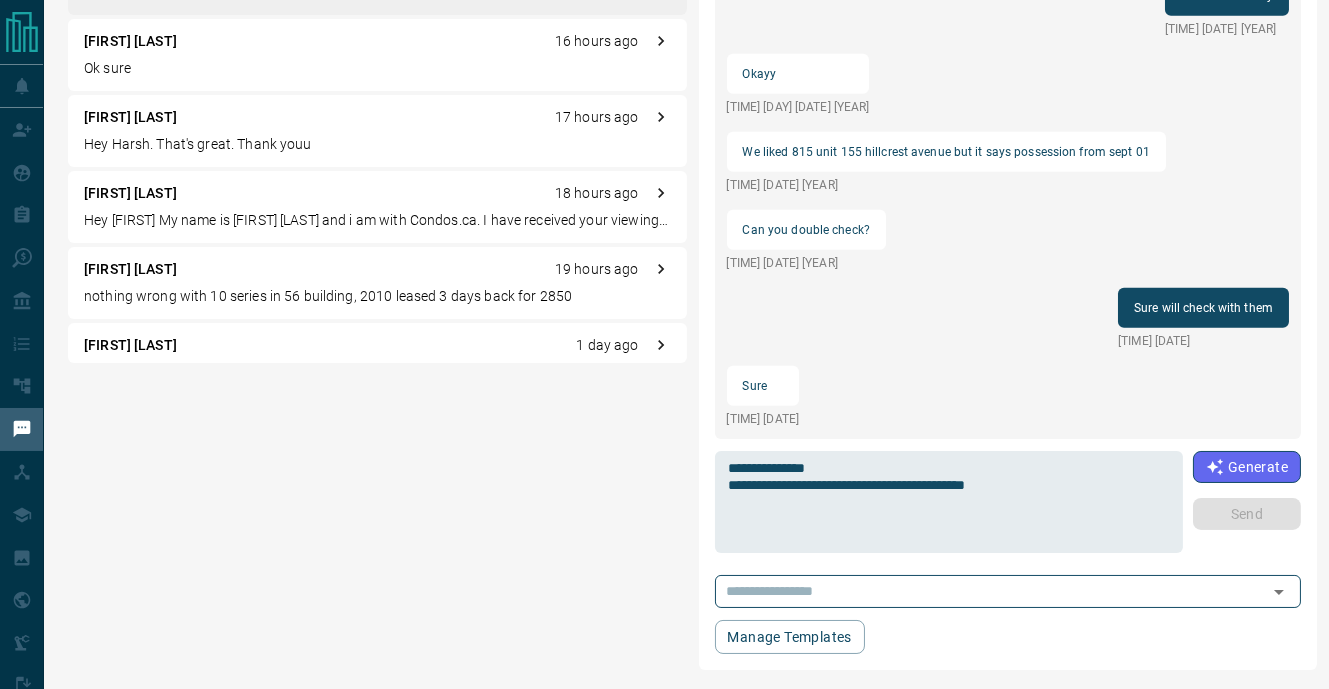 type 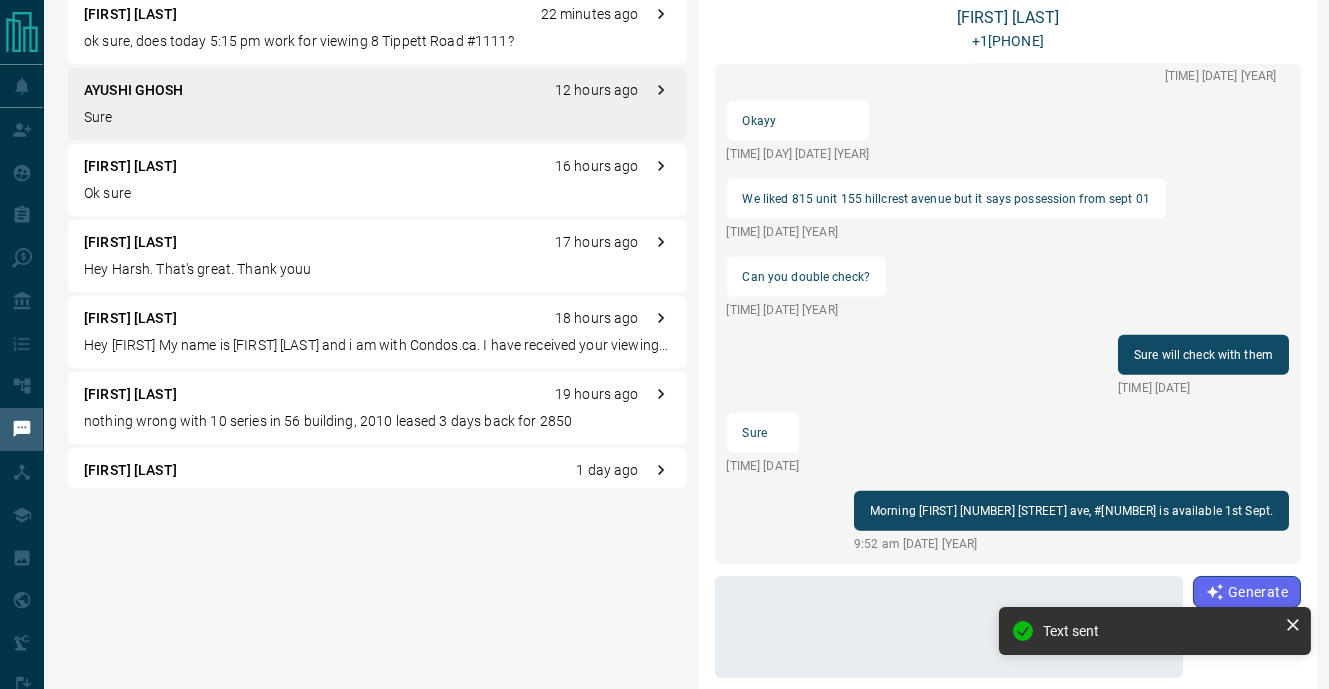 scroll, scrollTop: 0, scrollLeft: 0, axis: both 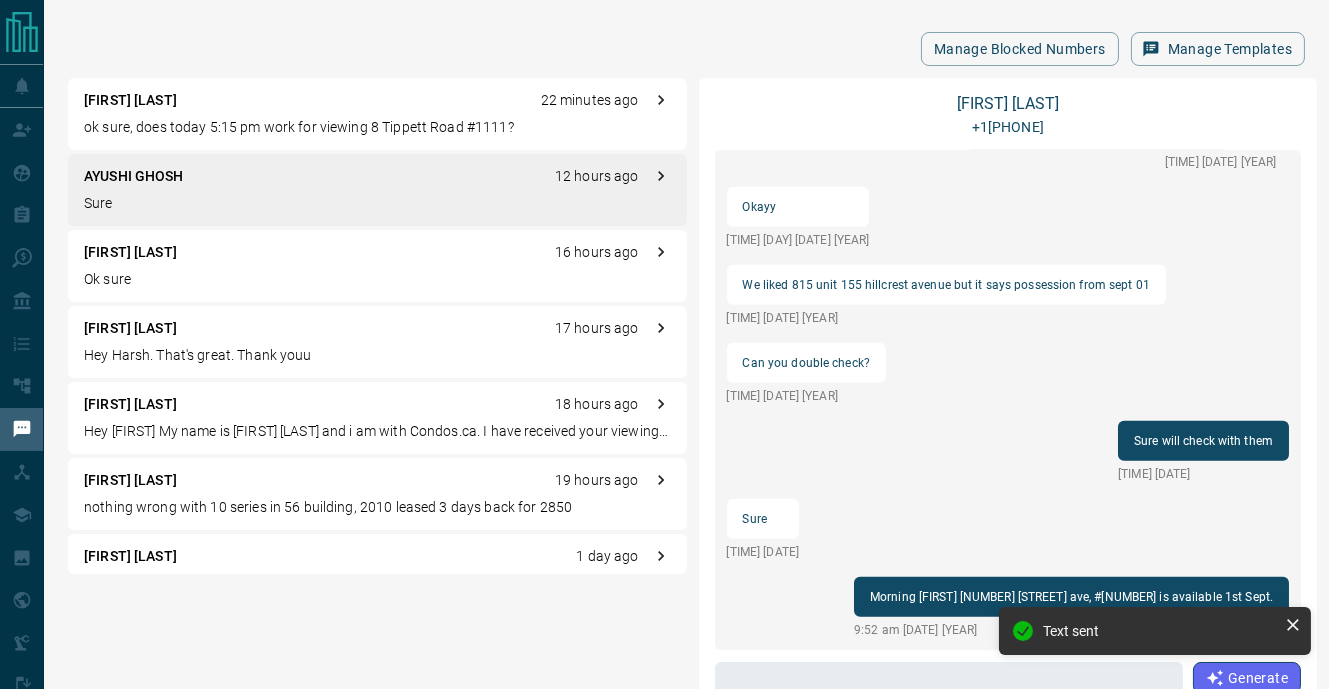 click on "Ok sure" at bounding box center [377, 279] 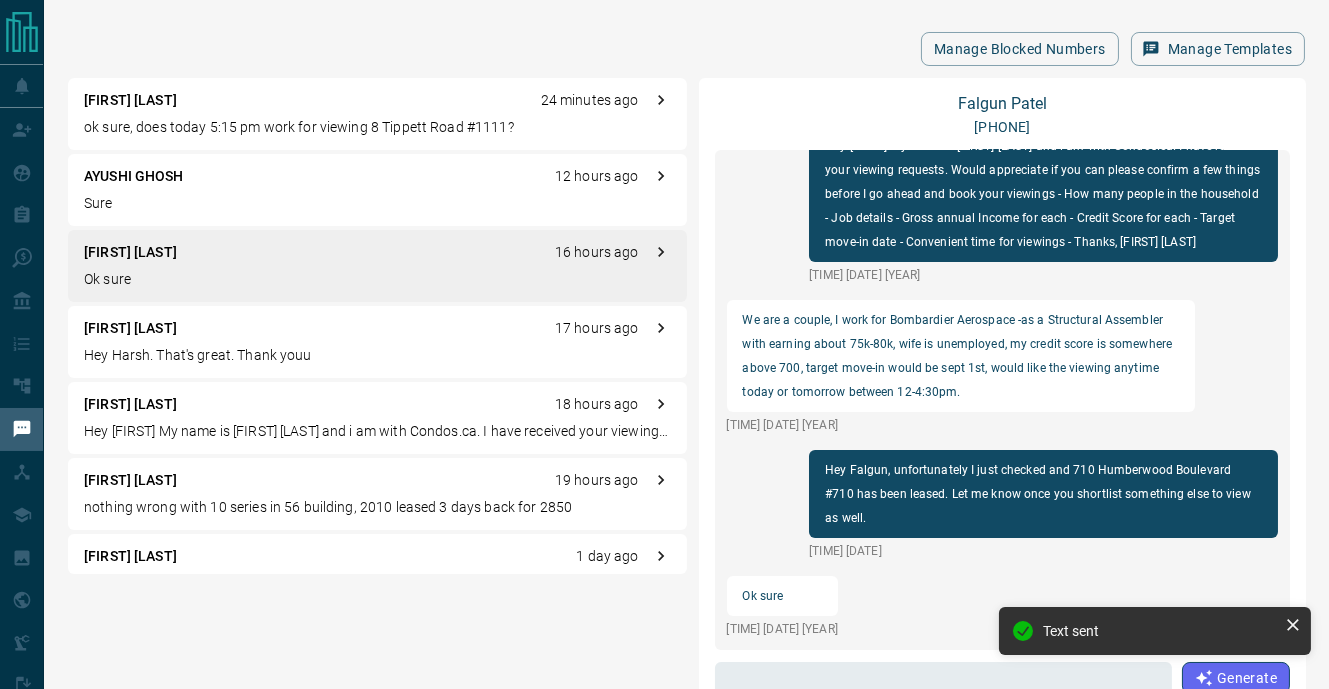 scroll, scrollTop: 11, scrollLeft: 0, axis: vertical 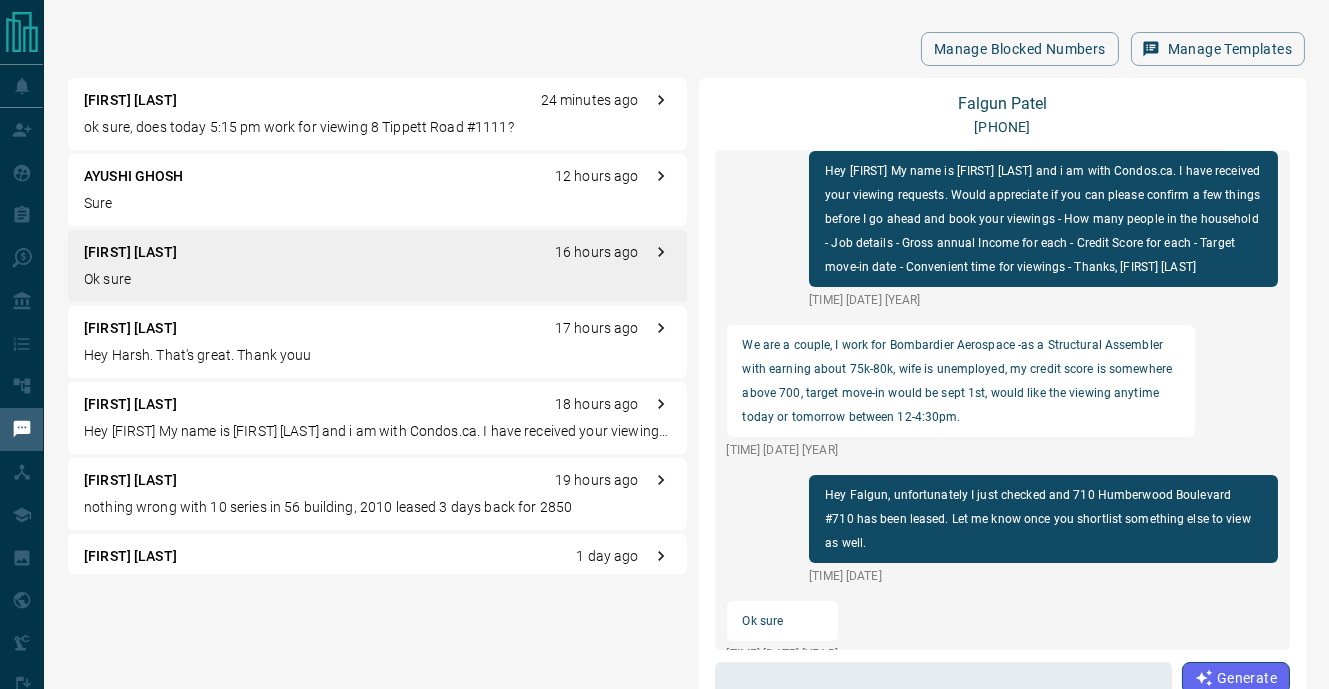 click on "Hey Harsh. That's great. Thank youu" at bounding box center (377, 355) 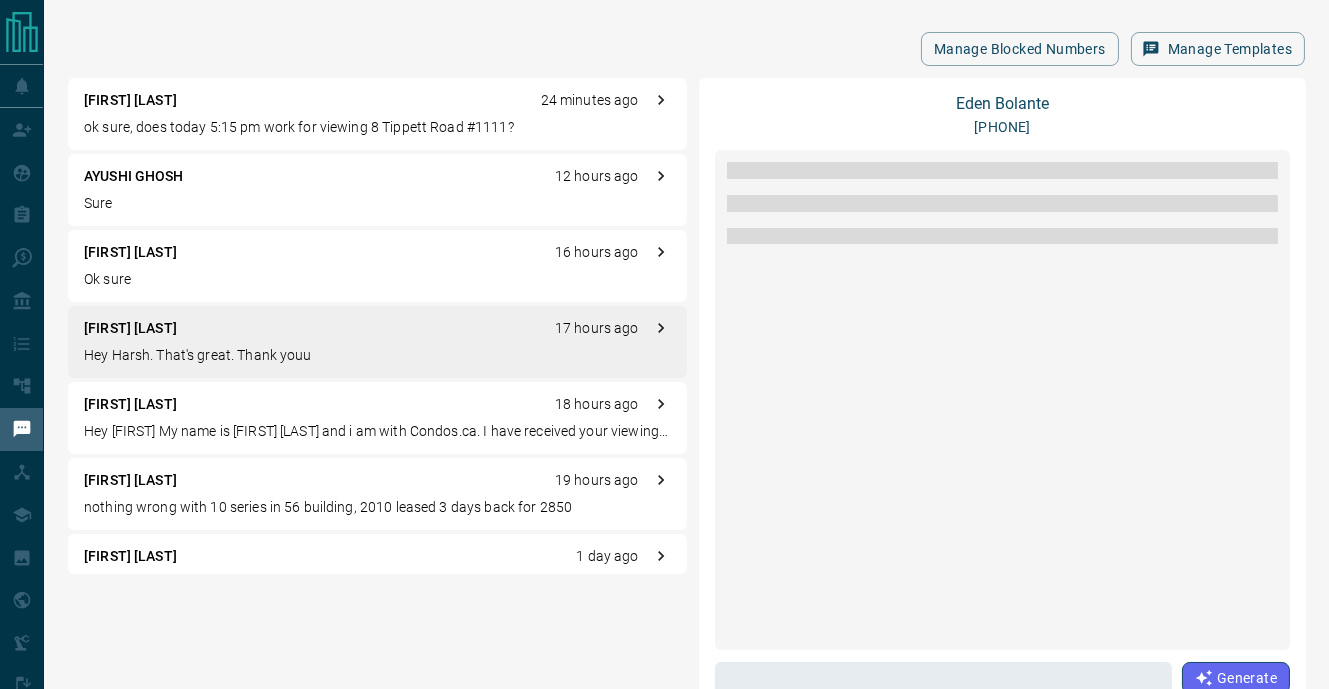 scroll, scrollTop: 2185, scrollLeft: 0, axis: vertical 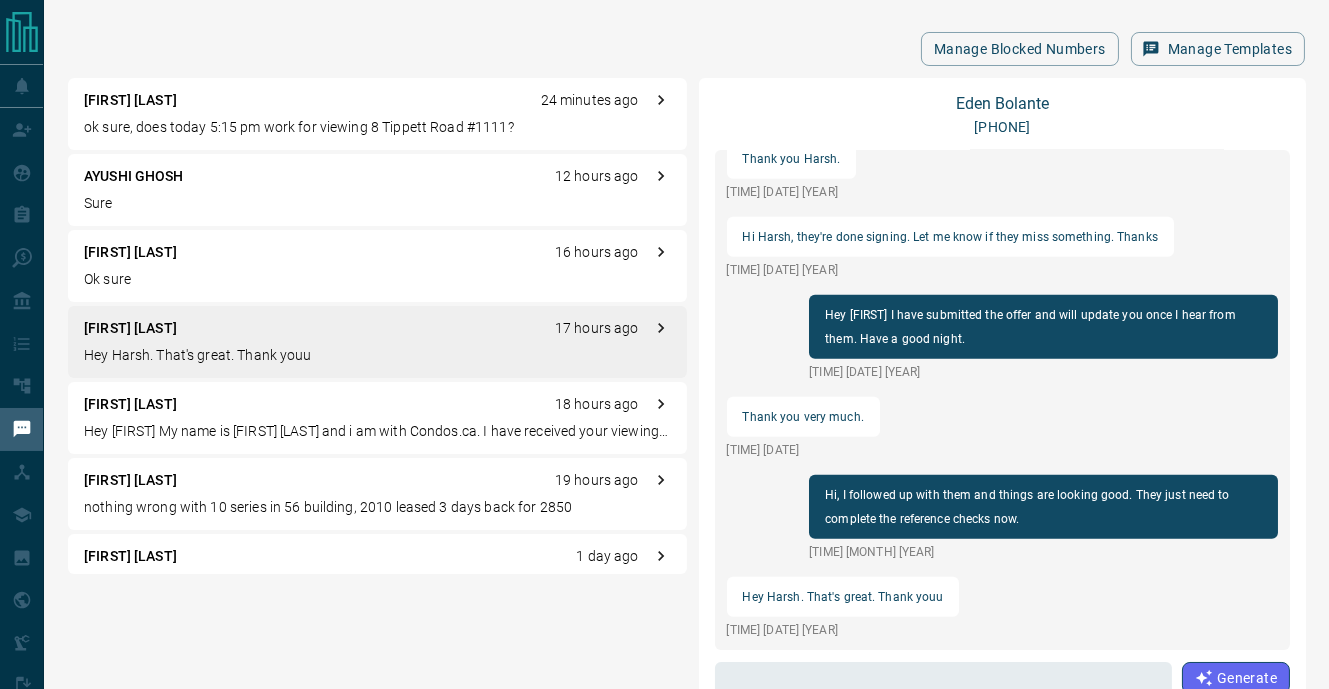click on "nothing wrong with 10 series in 56 building, 2010 leased 3 days back for 2850" at bounding box center (377, 507) 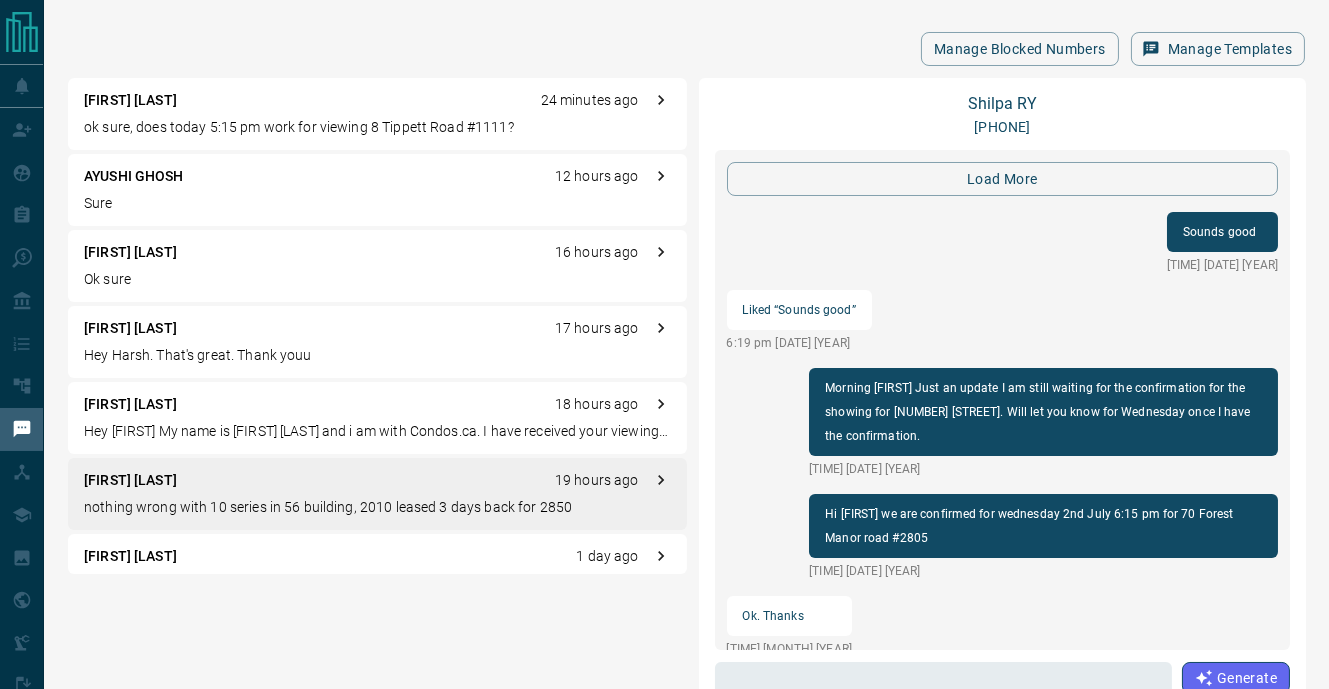 scroll, scrollTop: 2377, scrollLeft: 0, axis: vertical 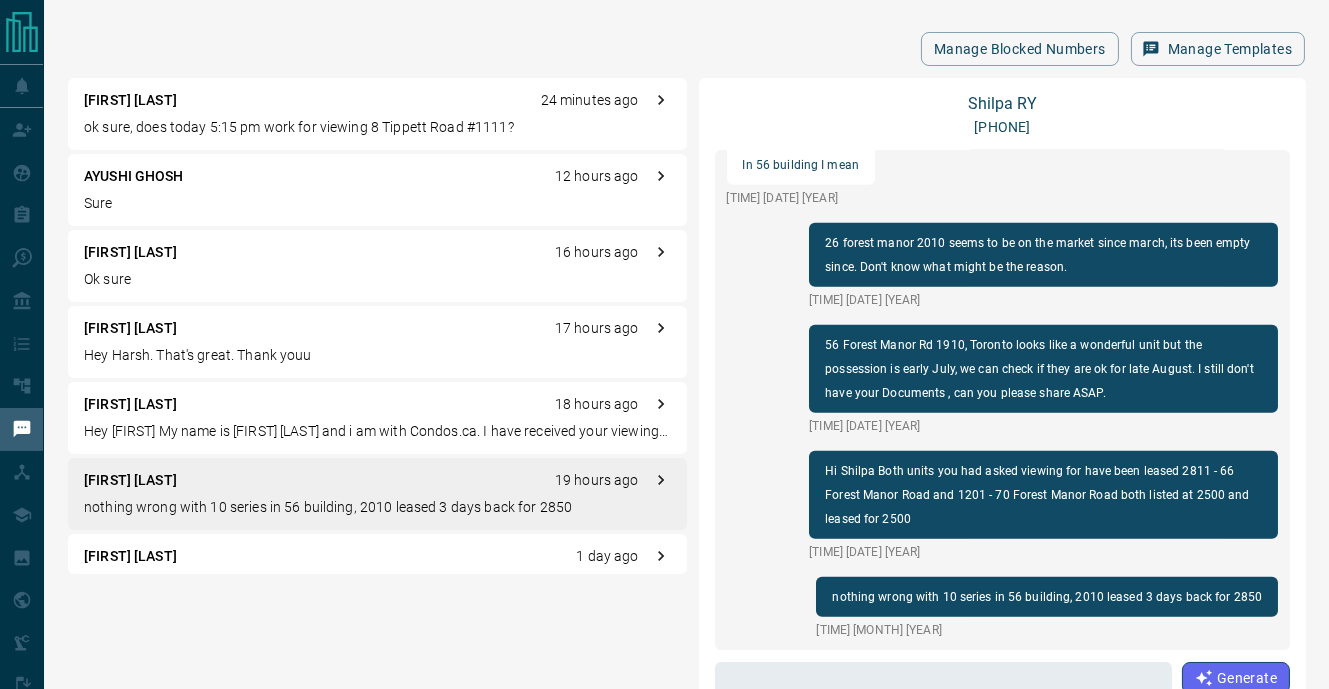 click on "ok sure, does today 5:15 pm work for viewing 8 Tippett Road #1111?" at bounding box center [377, 127] 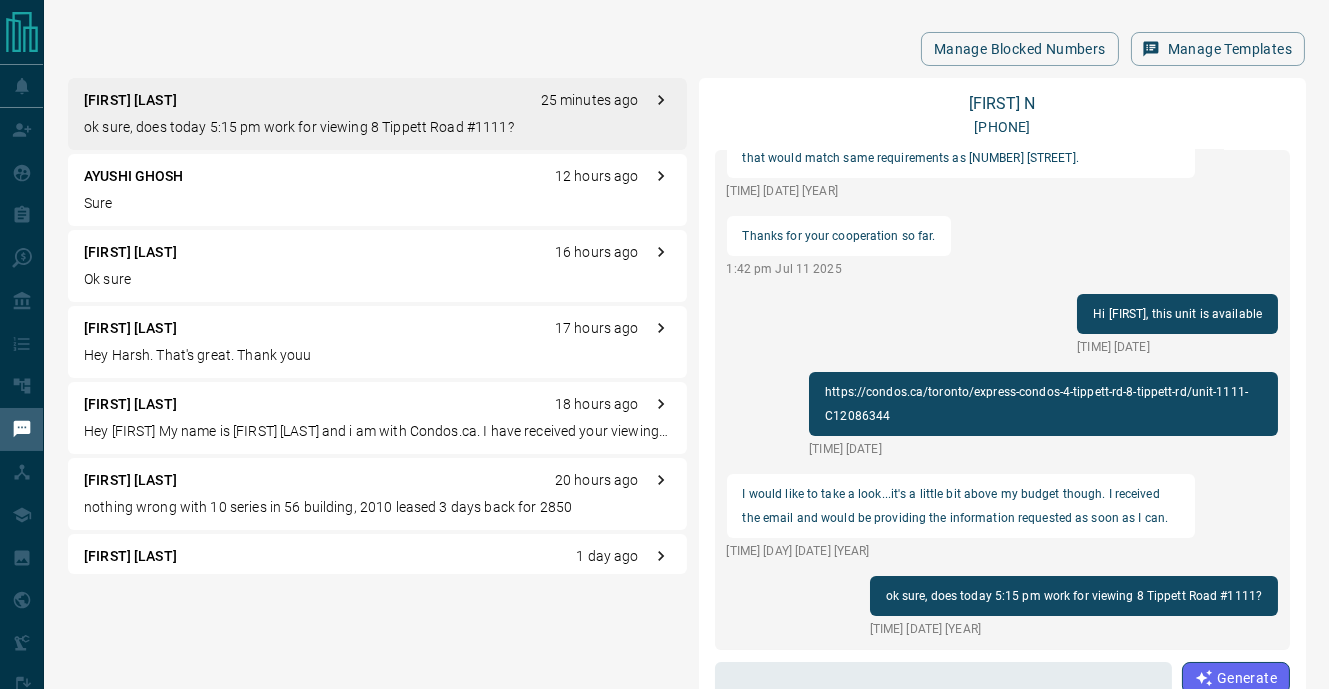 scroll, scrollTop: 653, scrollLeft: 0, axis: vertical 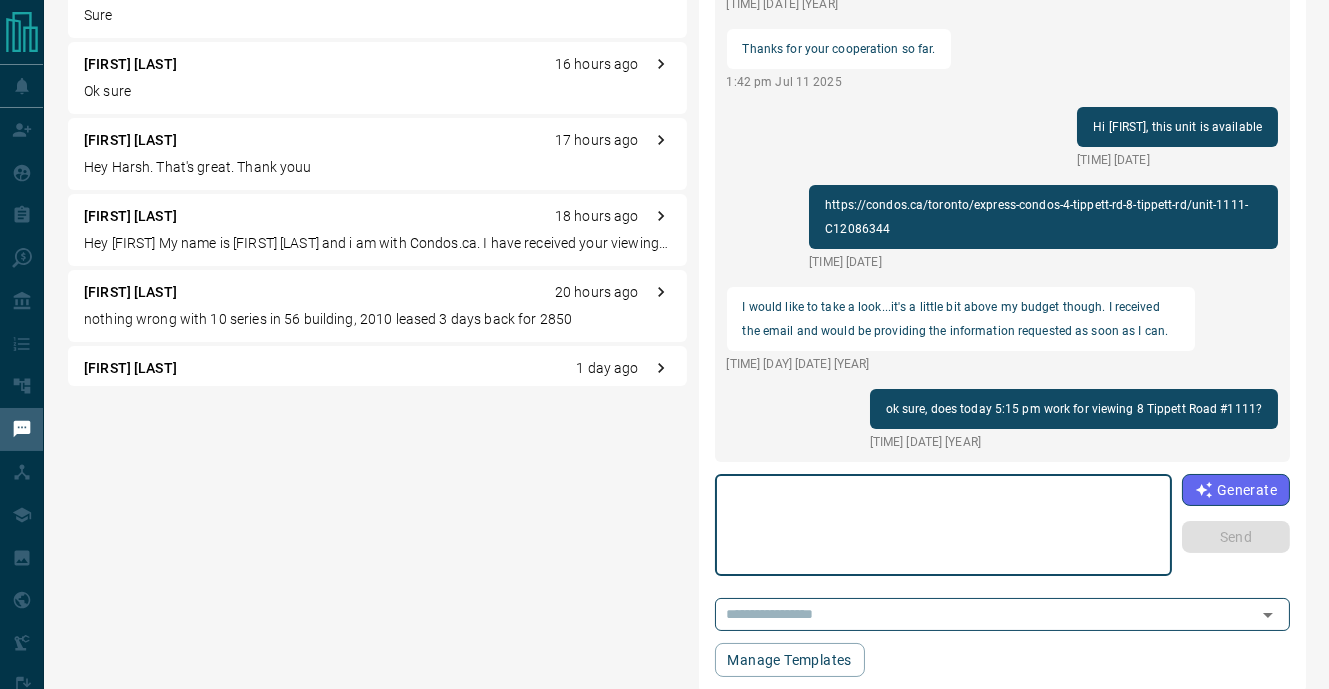 click at bounding box center (943, 525) 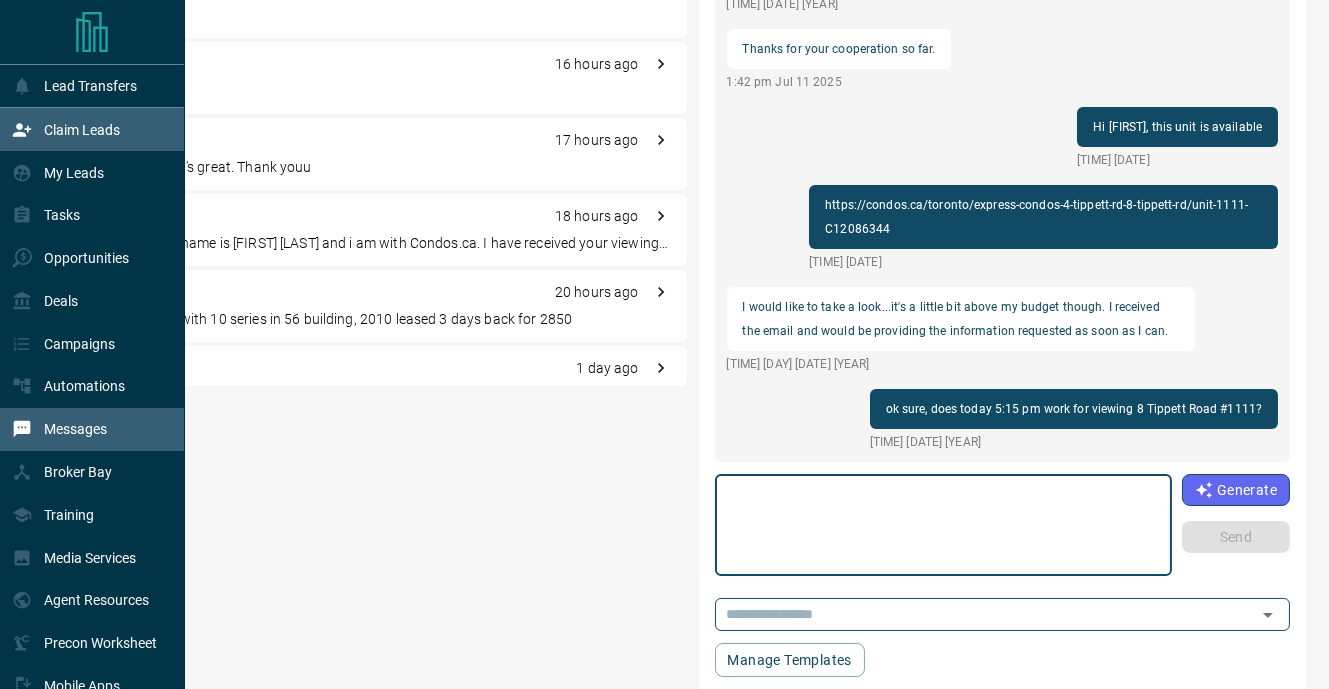 click on "Claim Leads" at bounding box center (82, 130) 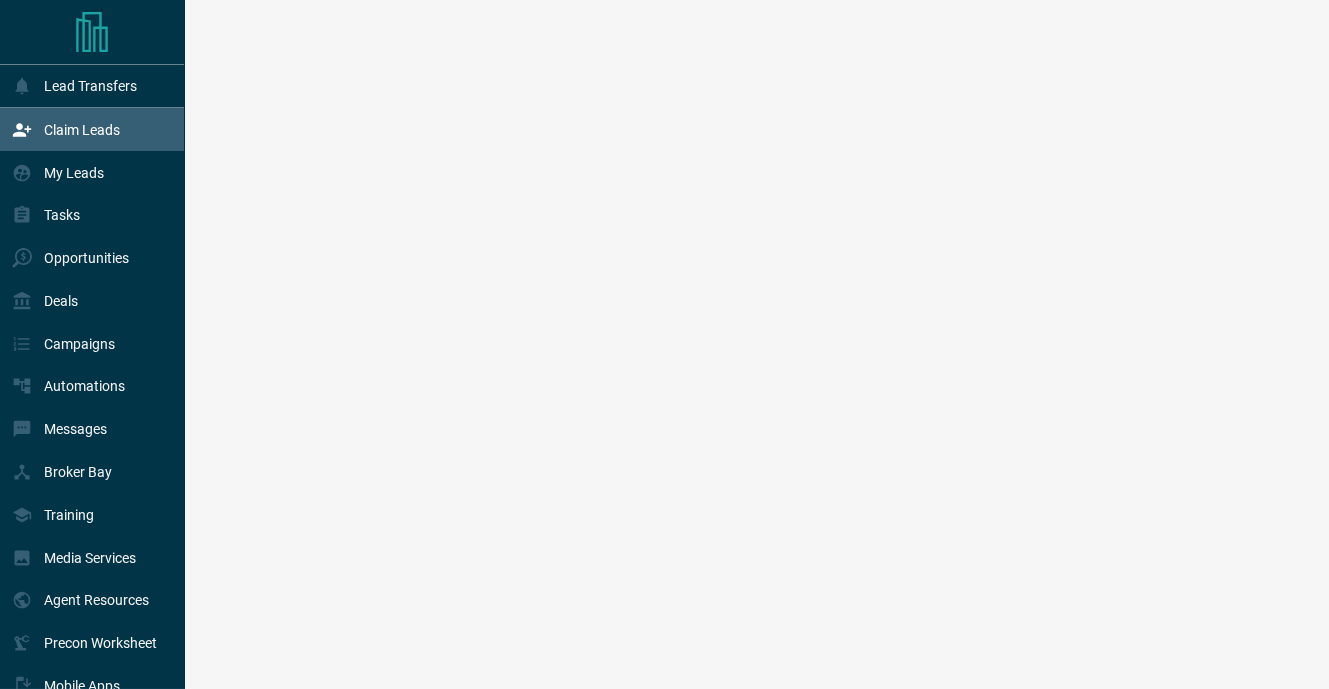 scroll, scrollTop: 0, scrollLeft: 0, axis: both 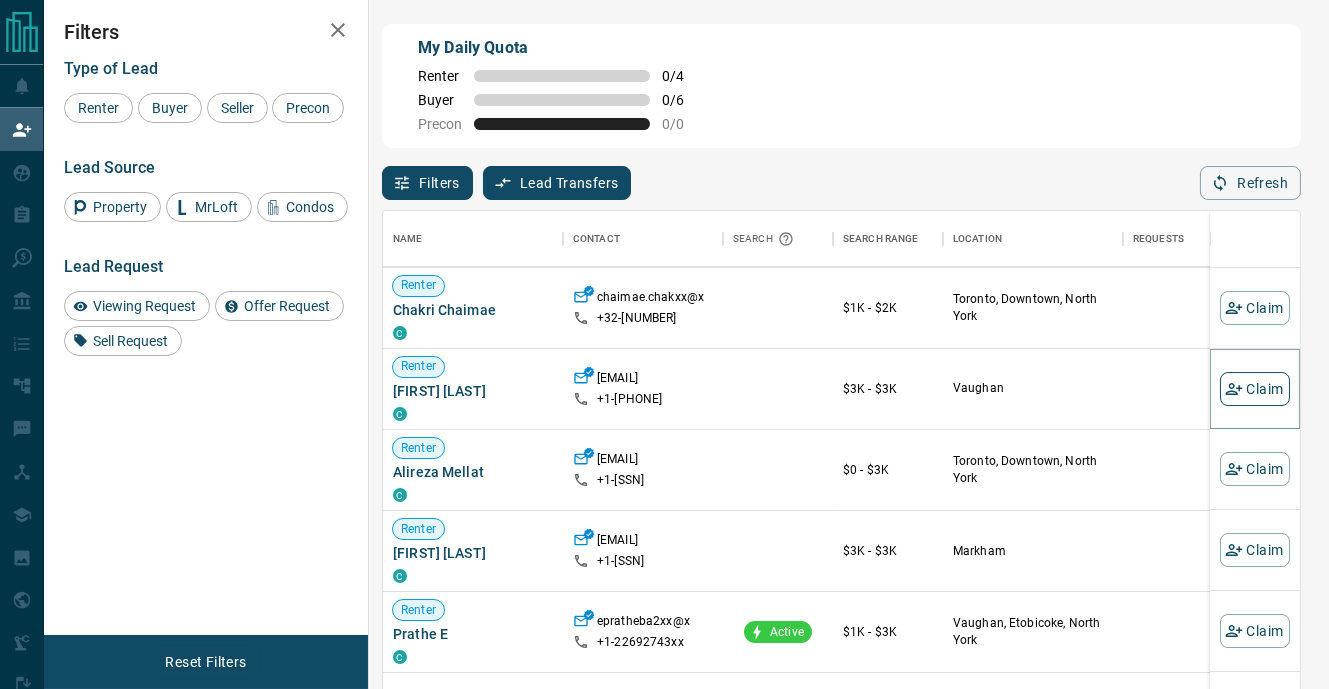 click on "Claim" at bounding box center [1255, 389] 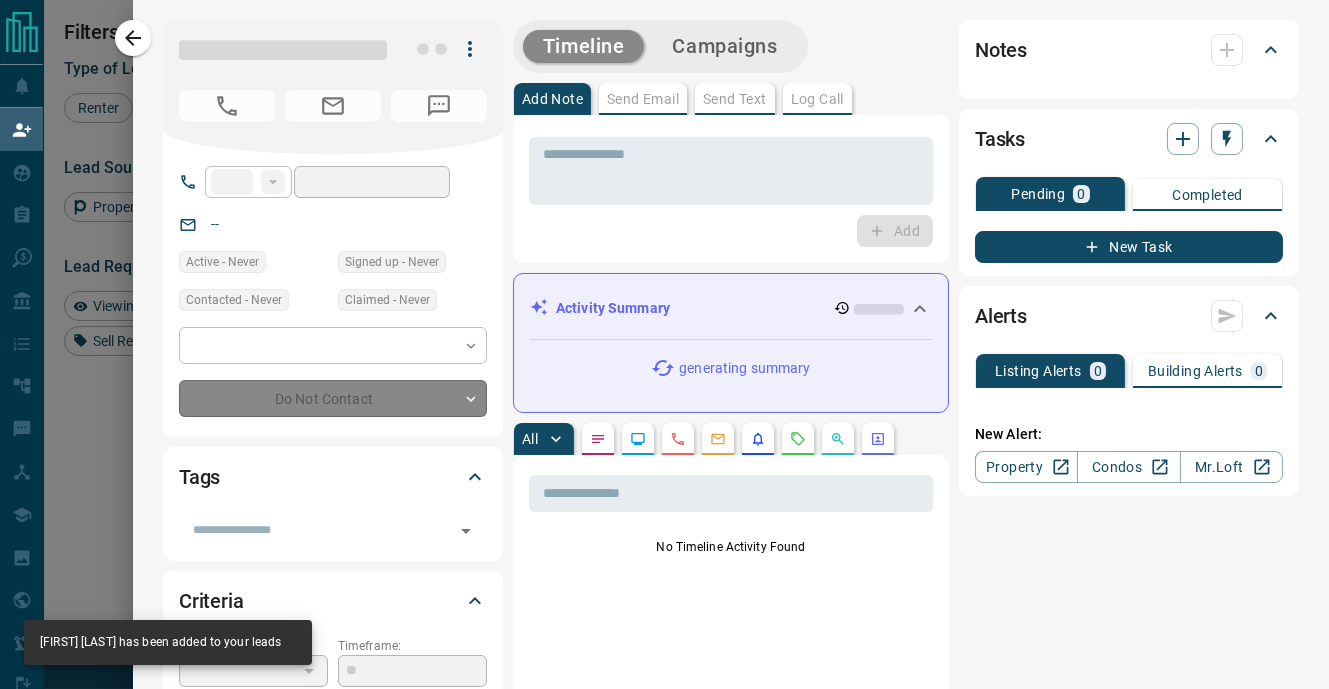 type on "**" 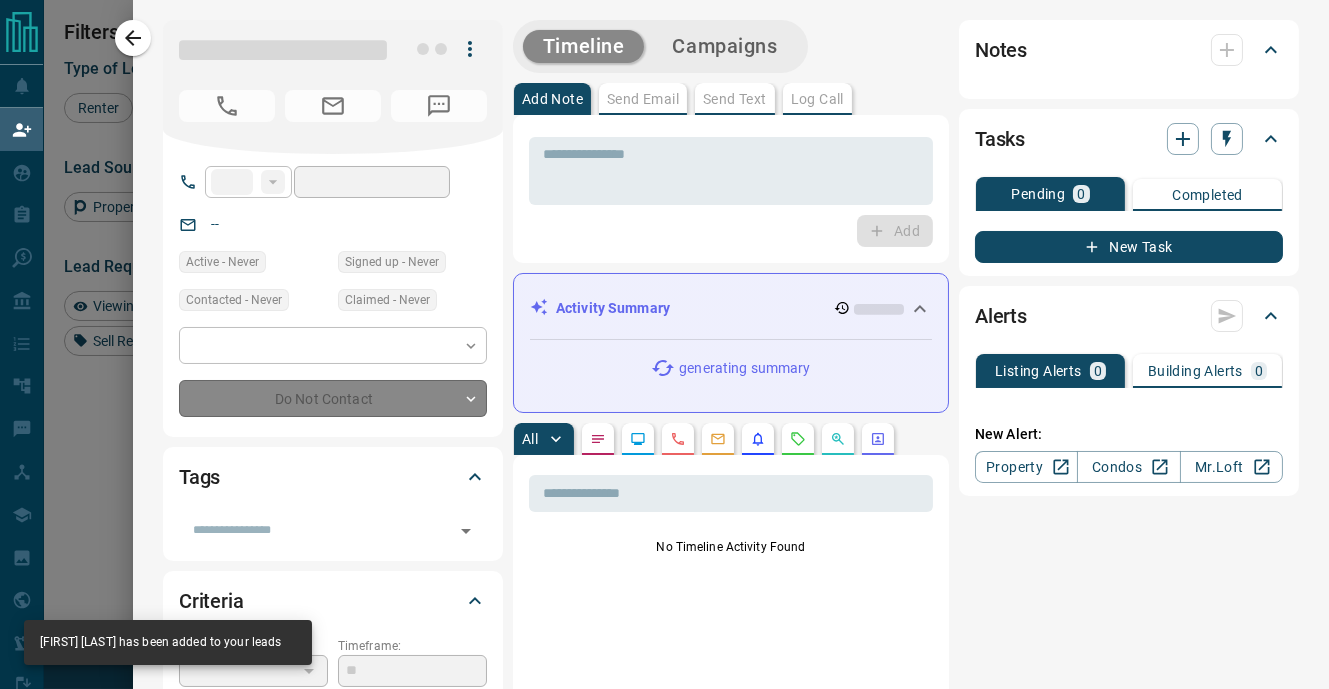 type on "**********" 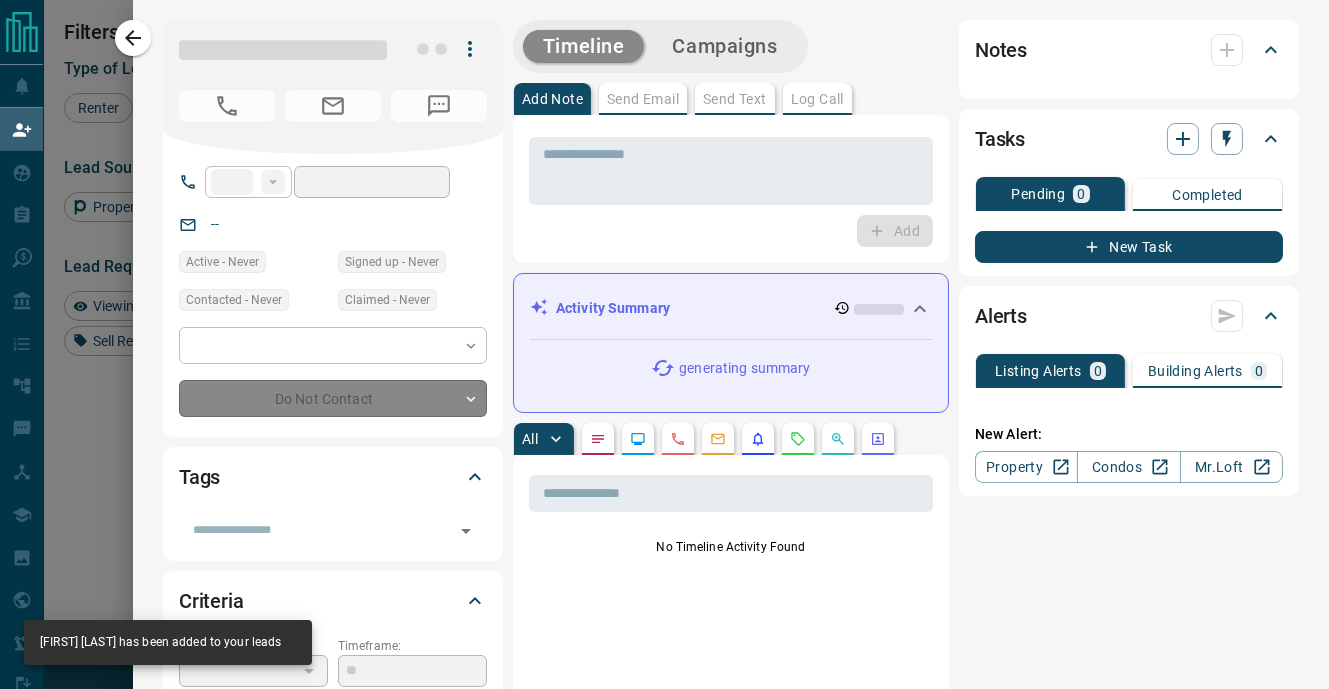 type on "**" 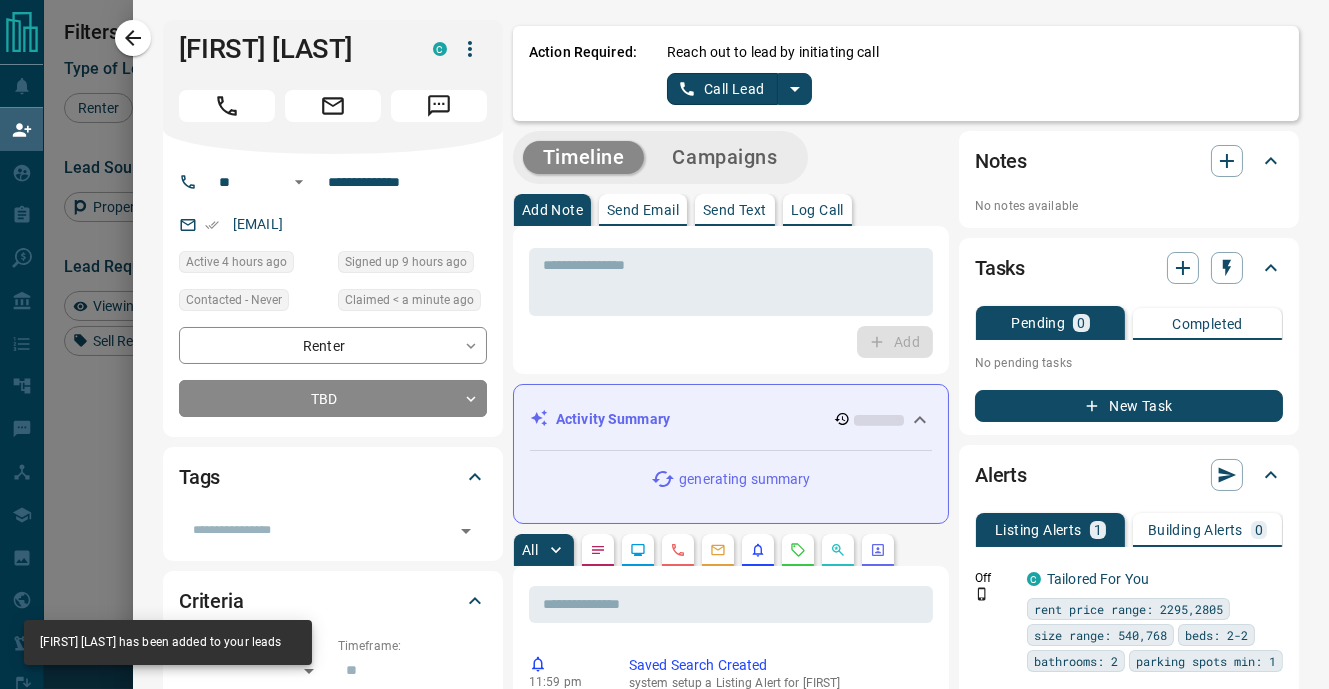 click 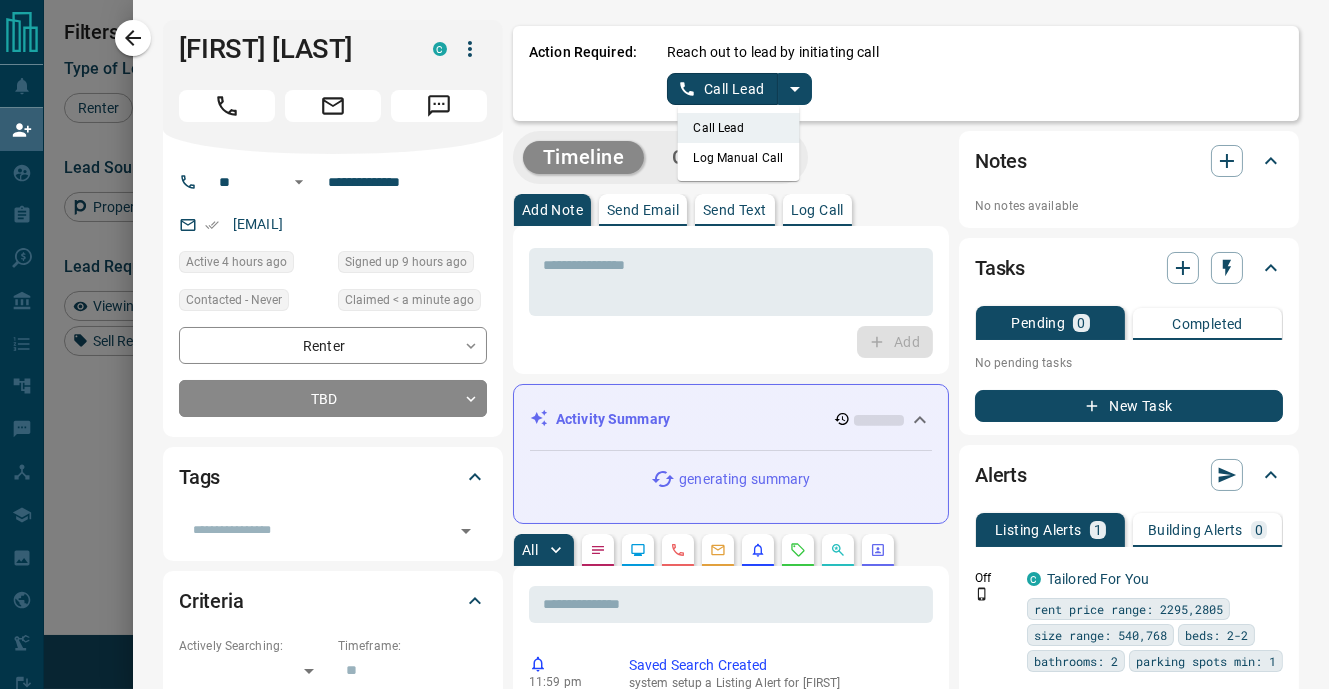 click on "Log Manual Call" at bounding box center (738, 158) 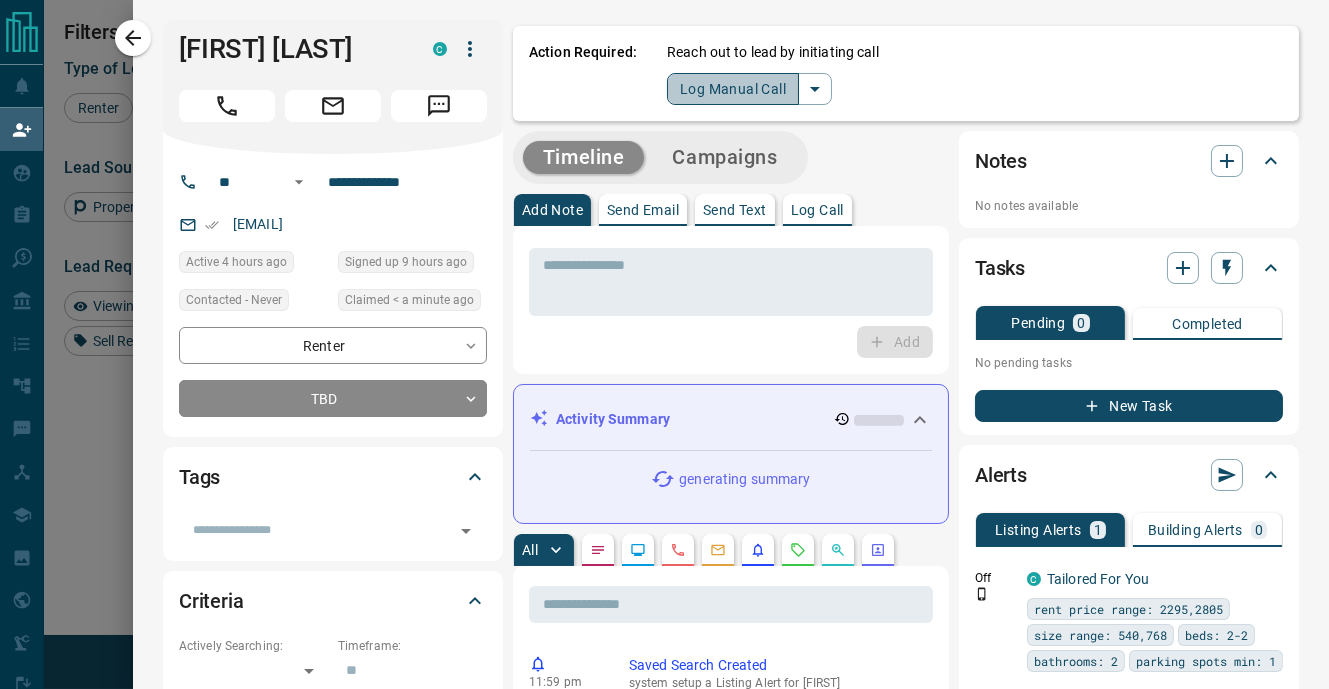click on "Log Manual Call" at bounding box center (733, 89) 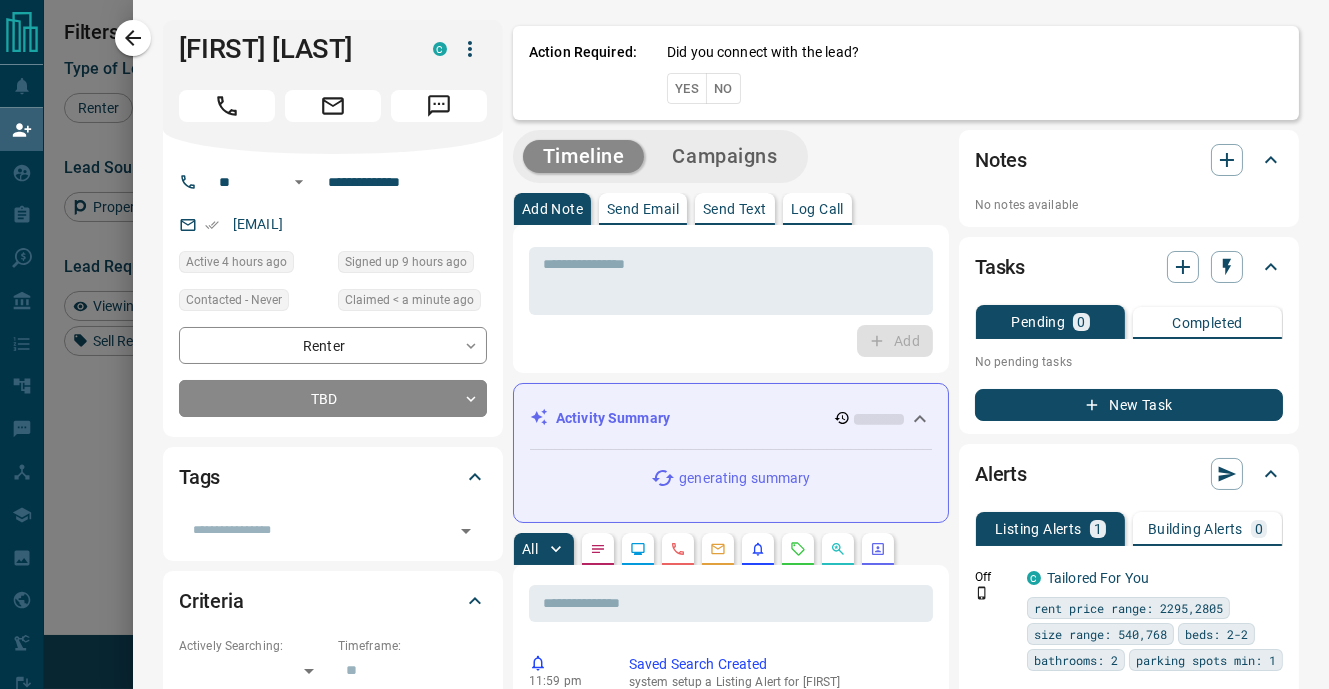 click on "Yes" at bounding box center [687, 88] 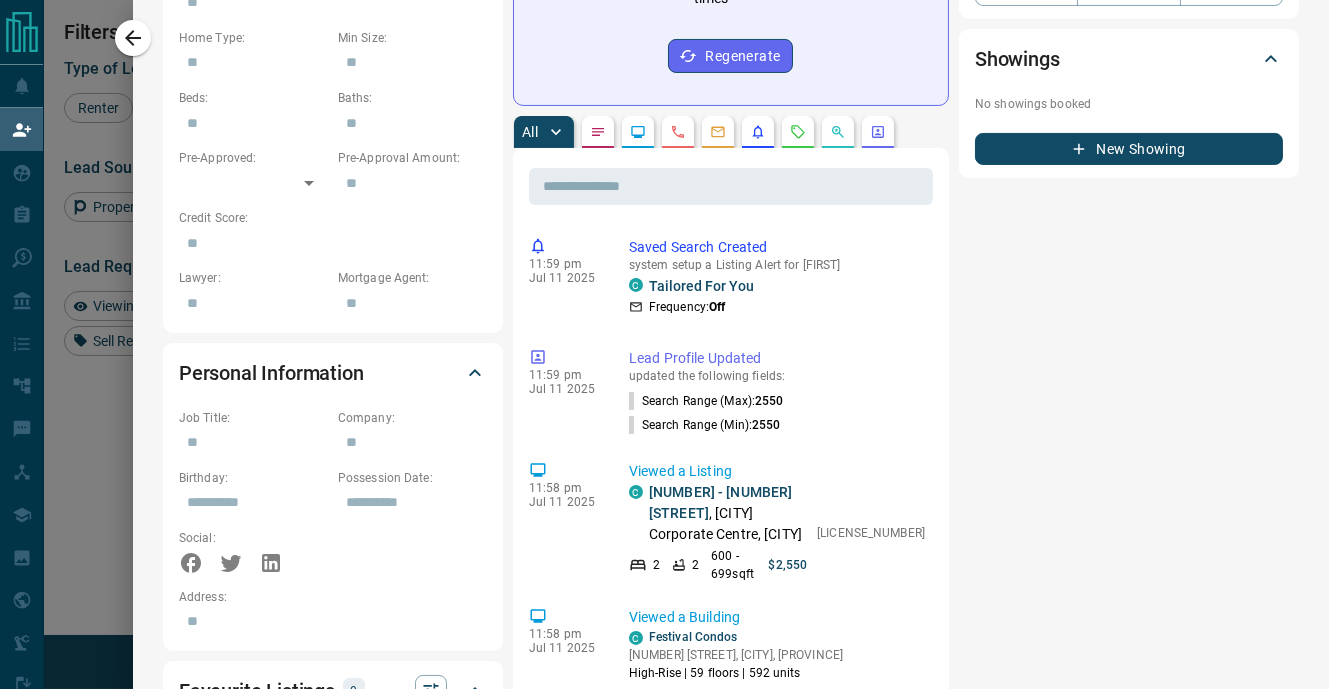 scroll, scrollTop: 867, scrollLeft: 0, axis: vertical 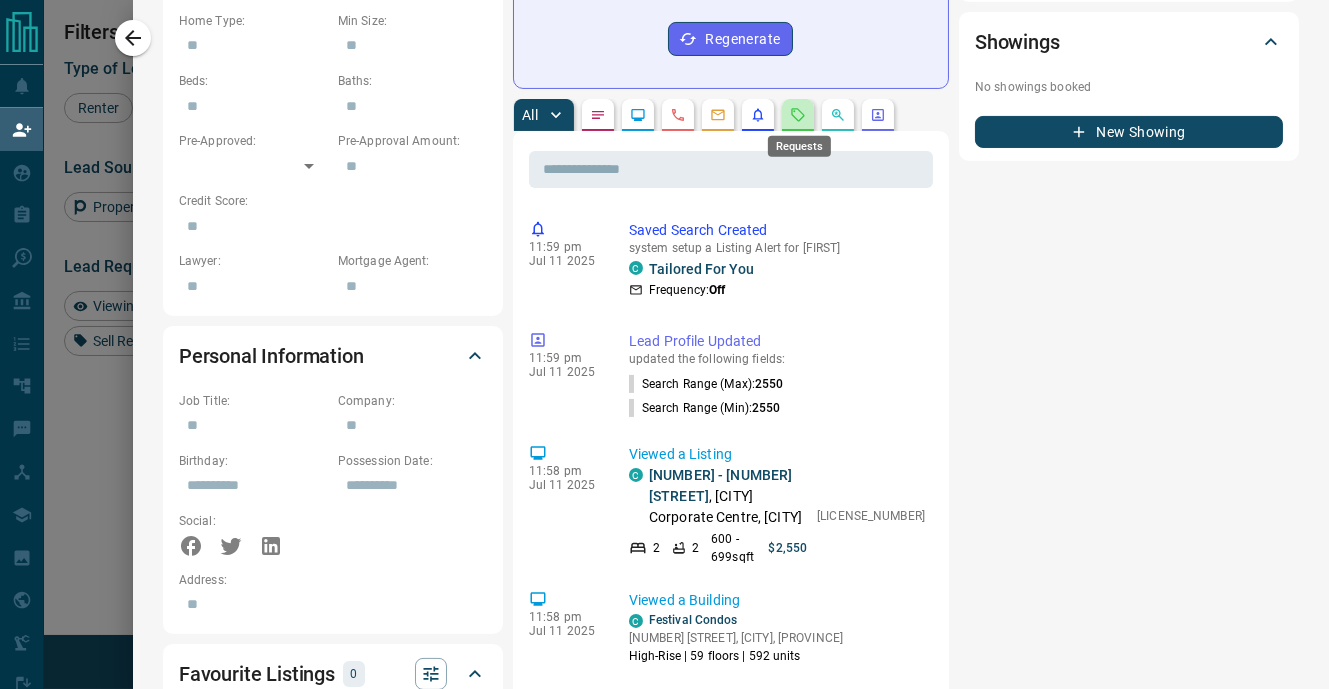 click 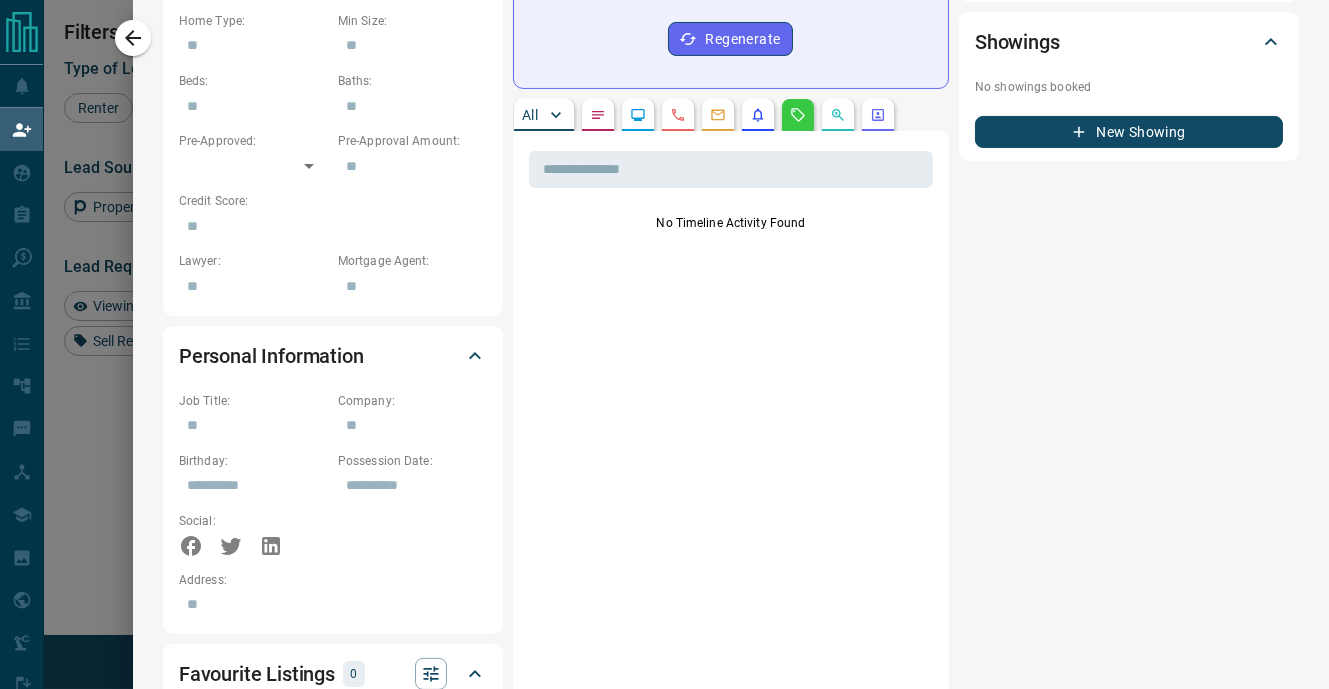click on "All" at bounding box center (530, 115) 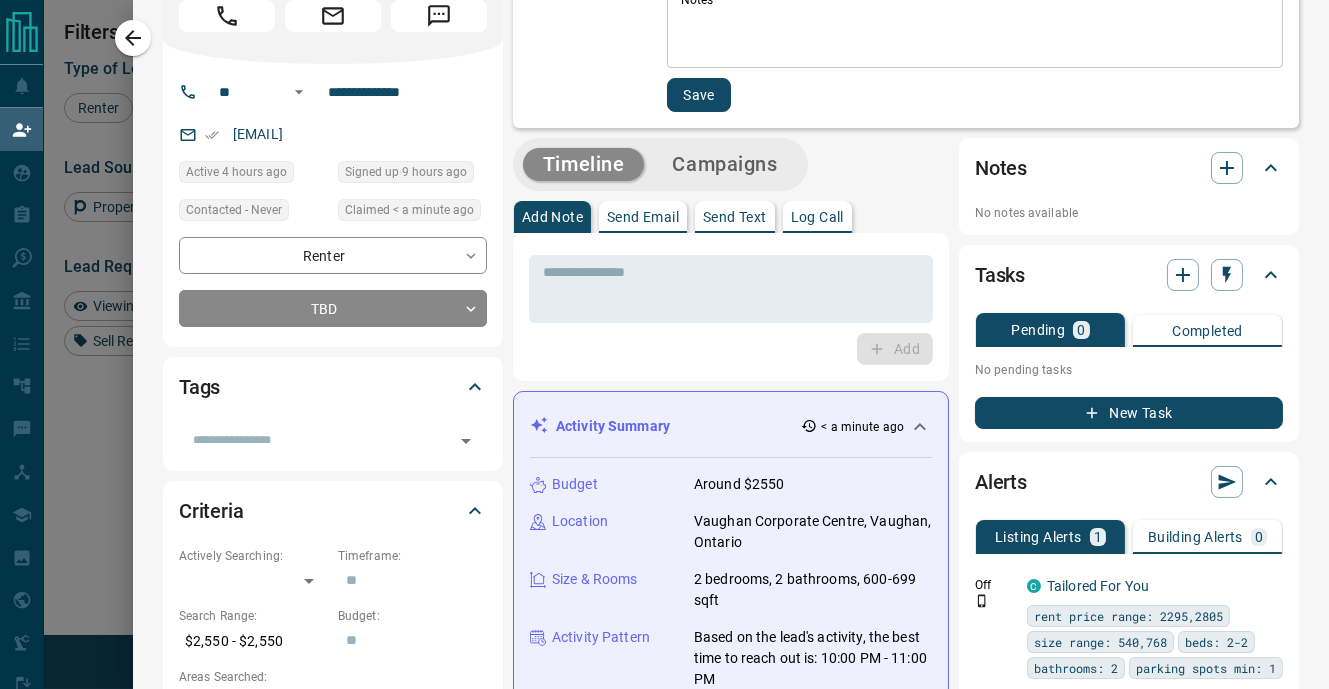 scroll, scrollTop: 76, scrollLeft: 0, axis: vertical 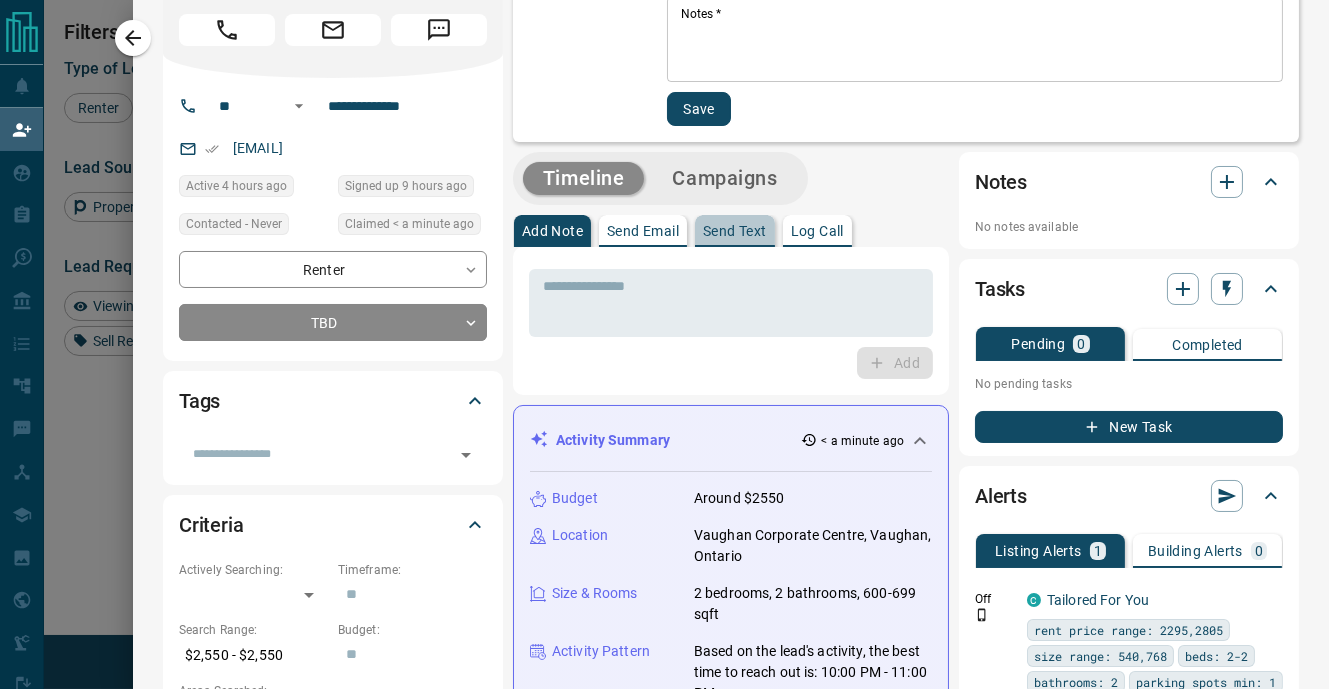 click on "Send Text" at bounding box center [735, 231] 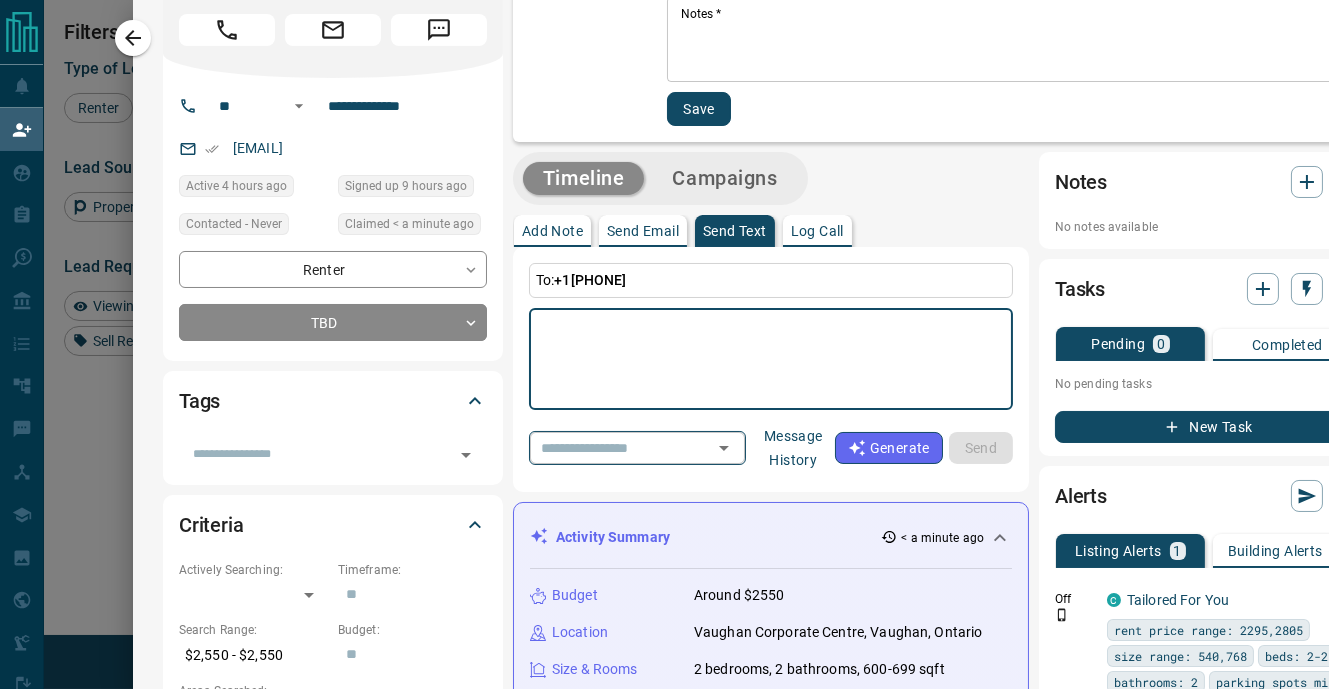 click 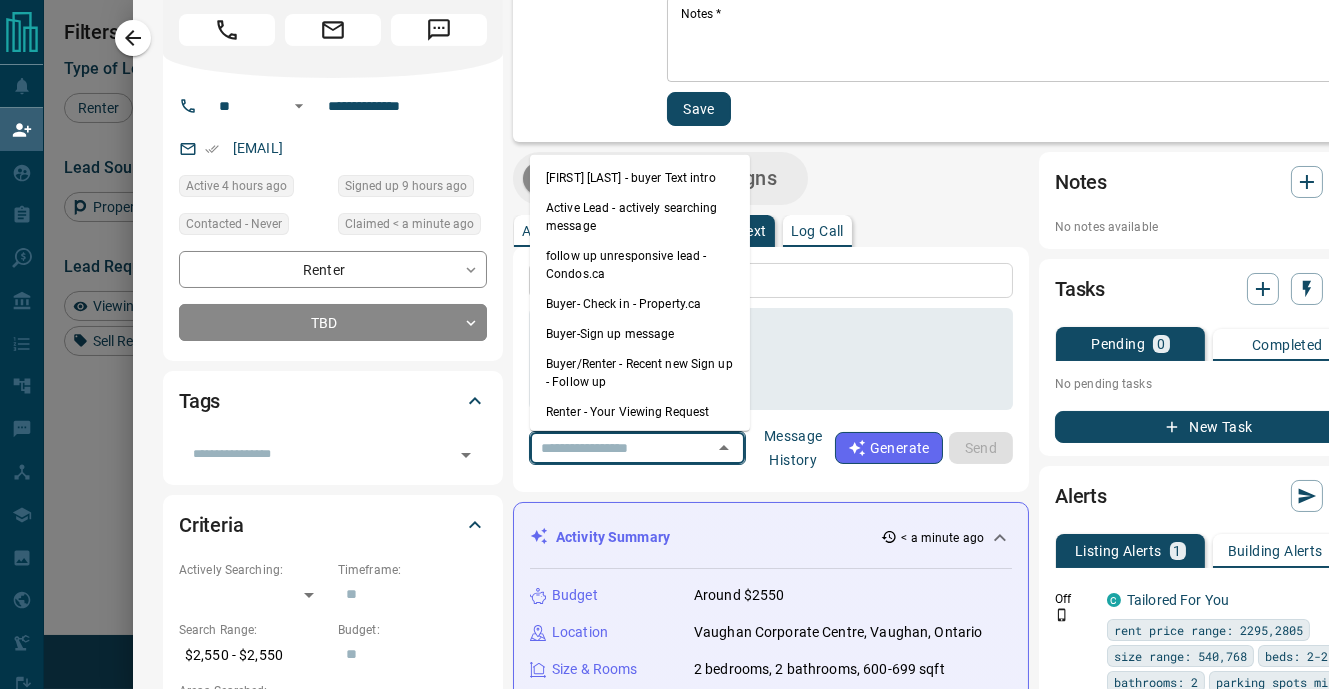 scroll, scrollTop: 20, scrollLeft: 0, axis: vertical 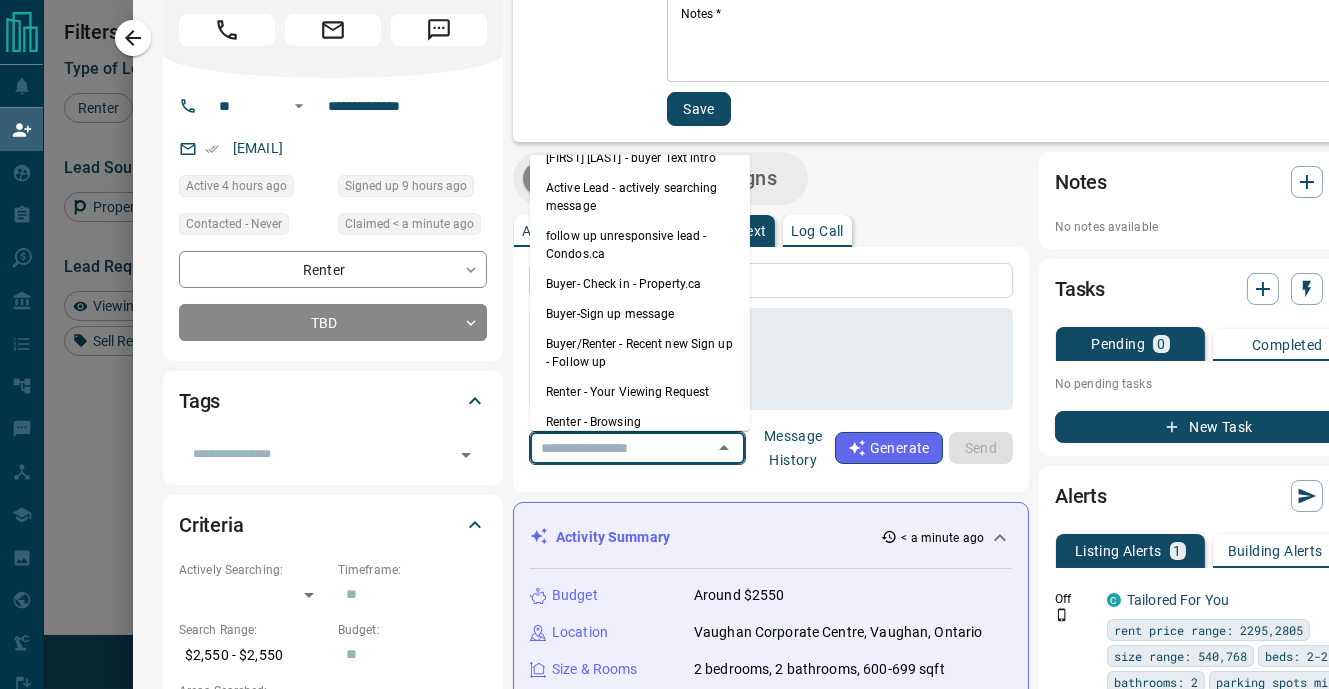 click on "Renter - Browsing" at bounding box center (640, 422) 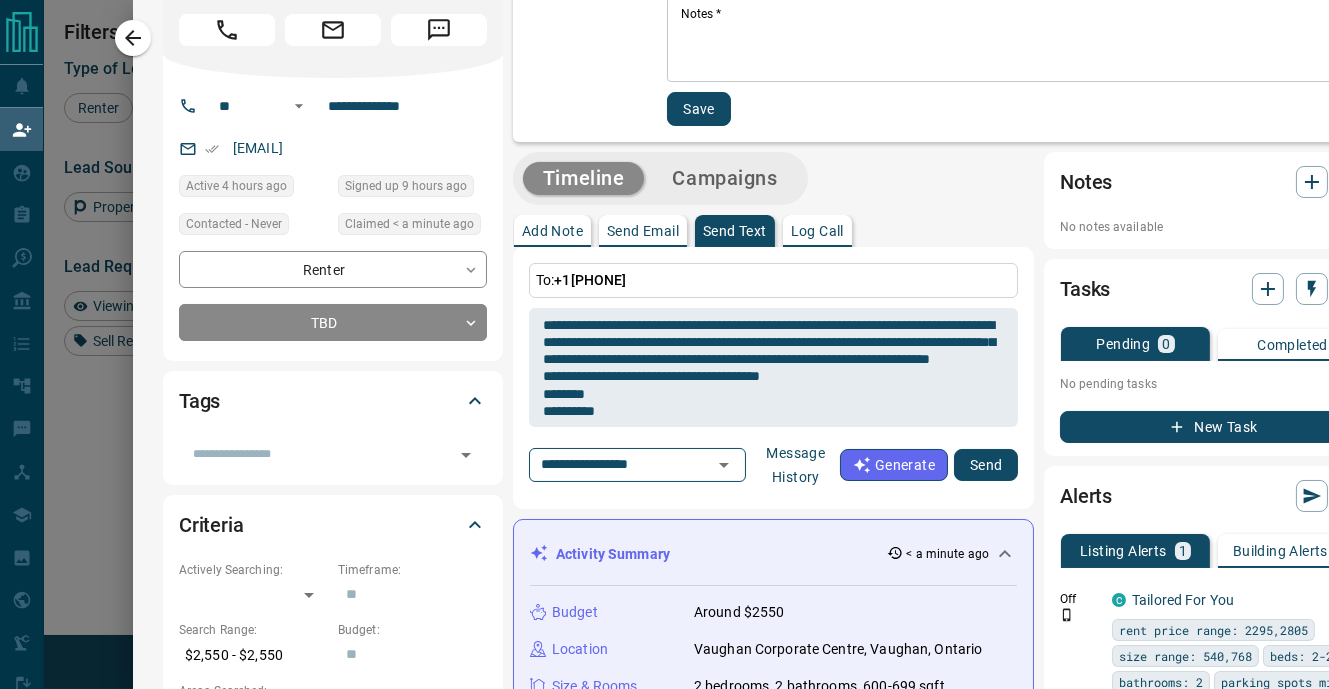 click on "Send" at bounding box center [986, 465] 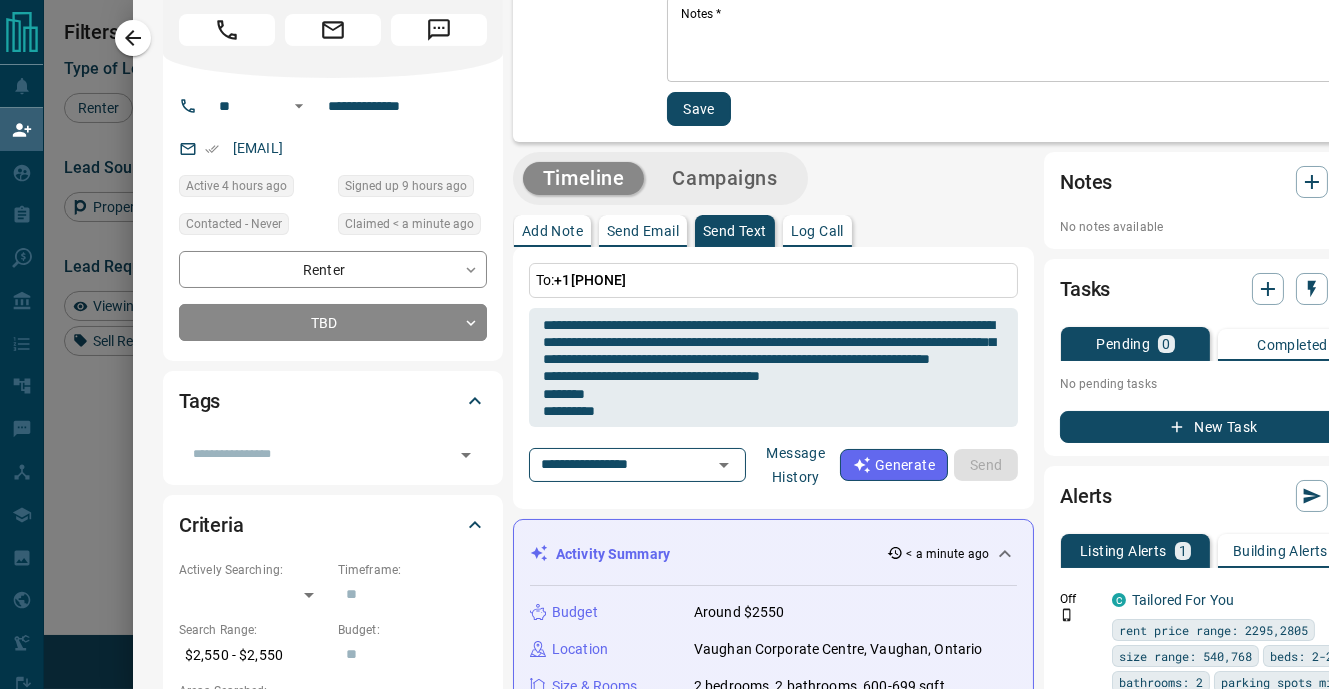type 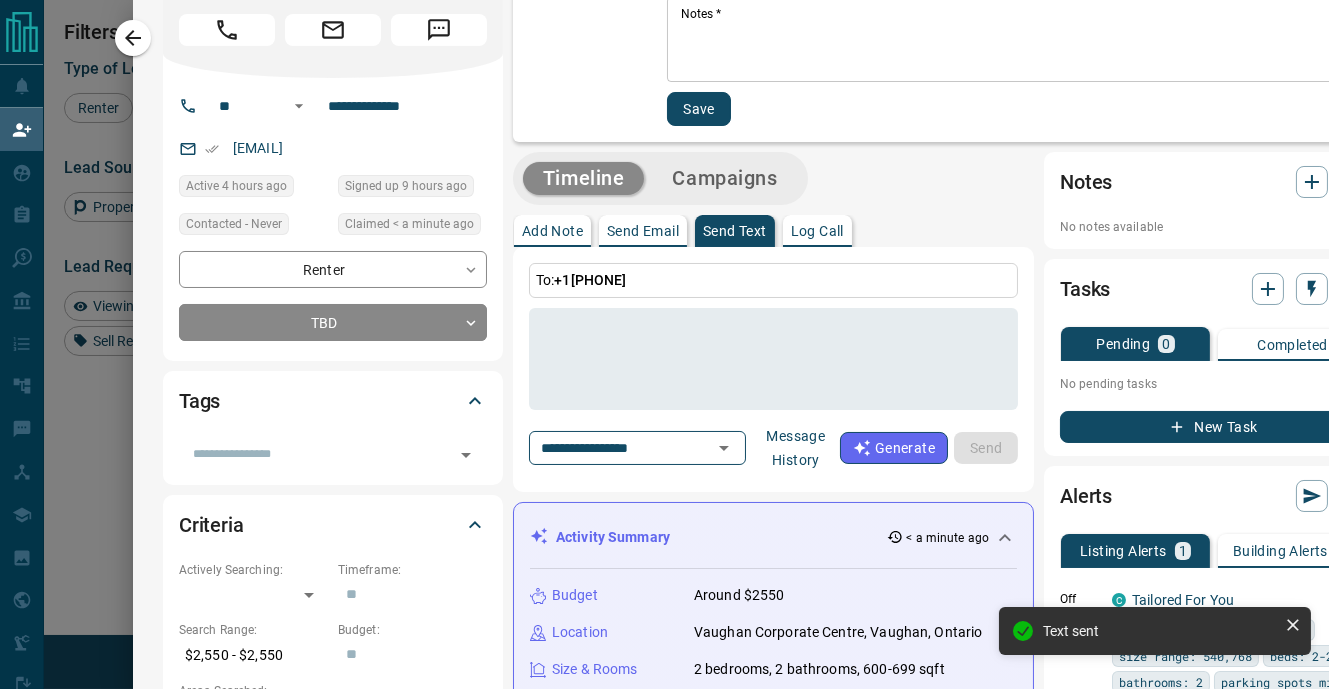 click on "Notes   *" at bounding box center (1017, 40) 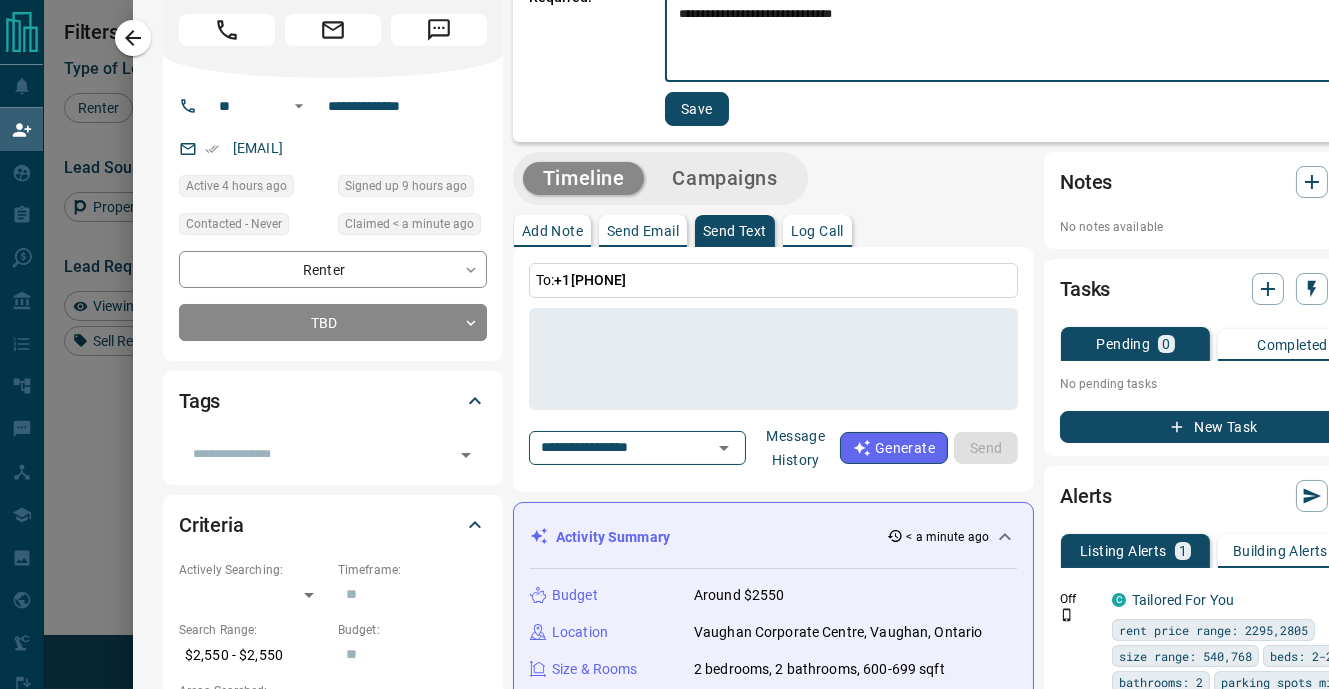 type on "**********" 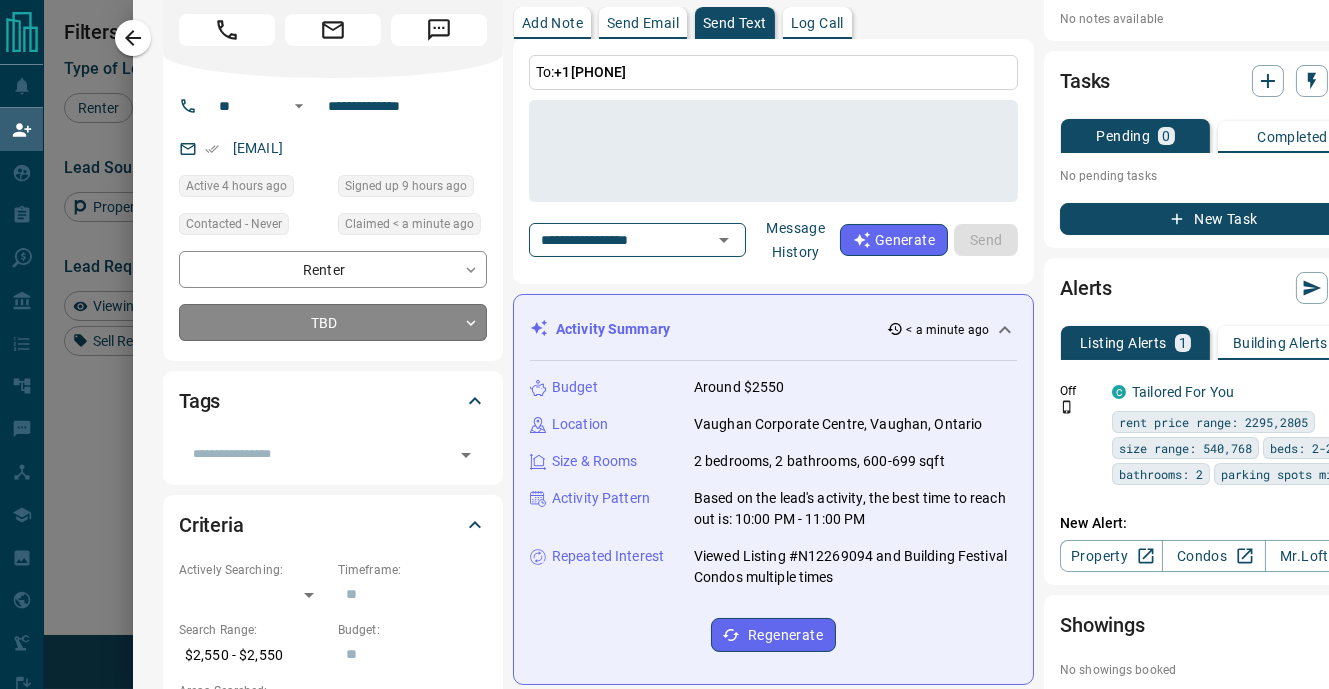 click on "Lead Transfers Claim Leads My Leads Tasks Opportunities Deals Campaigns Automations Messages Broker Bay Training Media Services Agent Resources Precon Worksheet Mobile Apps Disclosure Logout My Daily Quota Renter 1 / 4 Buyer 0 / 6 Precon 0 / 0 Filters Lead Transfers 0 Refresh Name Contact Search   Search Range Location Requests AI Status Recent Opportunities (30d) Renter [FIRST] [LAST] C [EMAIL] +1- [PHONE] $[MONEY] - $[MONEY] [CITY], [CITY] Renter [FIRST] [LAST] C [EMAIL] +66- [PHONE] Active $[MONEY] - $[MONEY] [CITY], [CITY], [CITY] High Interest Buyer [FIRST] [LAST] C [EMAIL] +1- [PHONE] $[MONEY] - $[MONEY] [CITY], [CITY] Renter [FIRST] [LAST] C [EMAIL] +32- [PHONE] $[MONEY] - $[MONEY] [CITY], [CITY], [CITY] Renter [FIRST] [LAST] C [EMAIL] +1- [PHONE] $[MONEY] - $[MONEY] [CITY] Renter [FIRST] [LAST] C [EMAIL] +1- [PHONE] $[MONEY] - $[MONEY] [CITY], [CITY], [CITY] Back to Site High Interest Renter [FIRST] [LAST] C [EMAIL] +1- [PHONE] $[MONEY] - $[MONEY] [CITY] Renter [FIRST] C +1- C +1-" at bounding box center (664, 295) 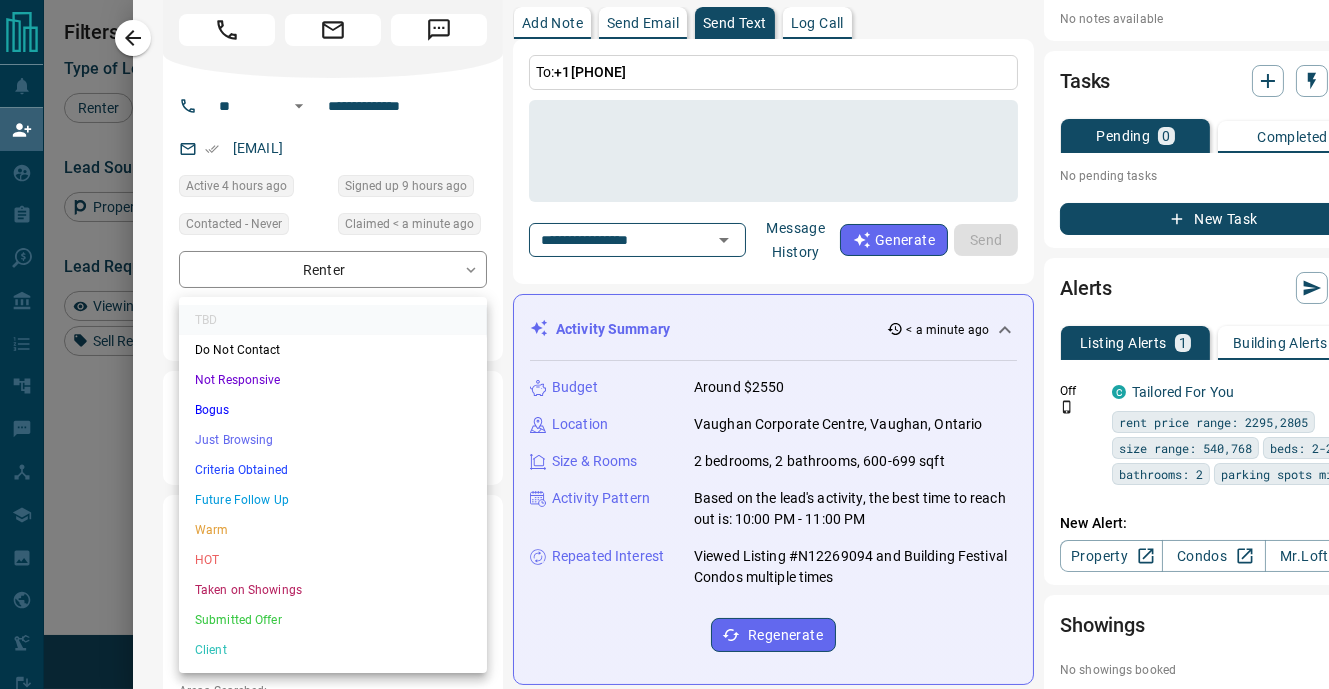 click on "Just Browsing" at bounding box center [333, 440] 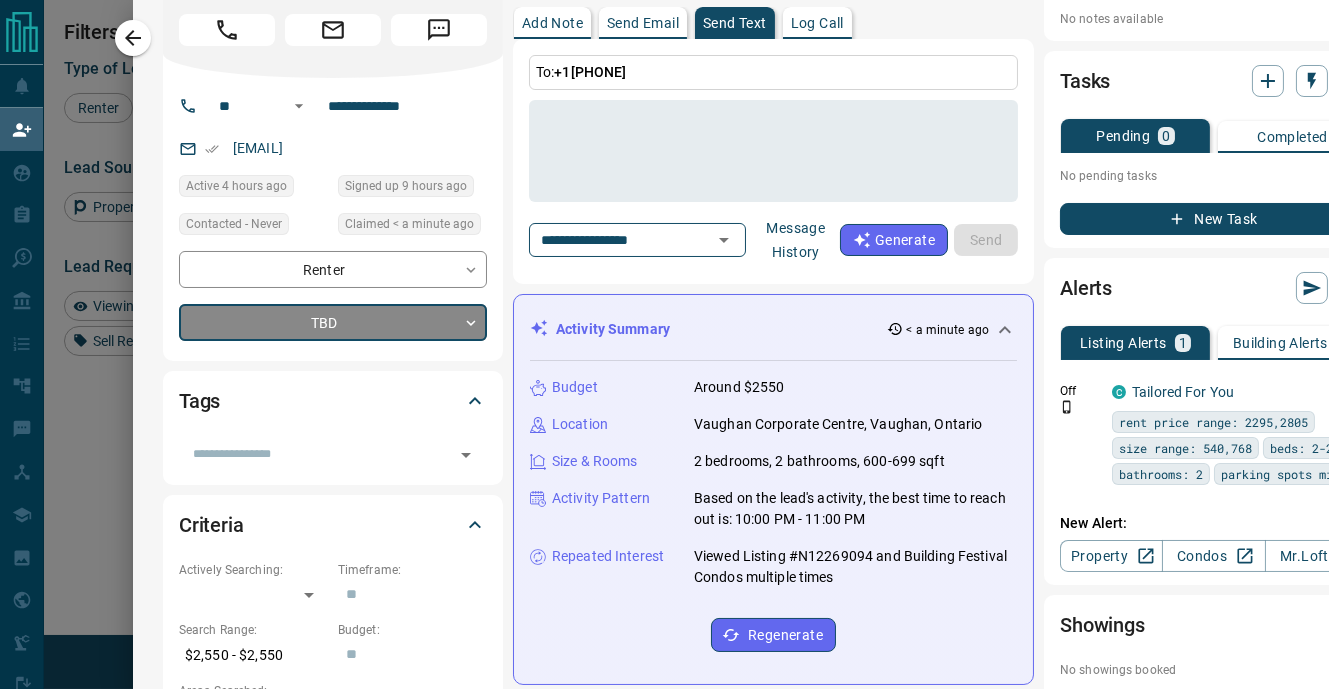 type on "*" 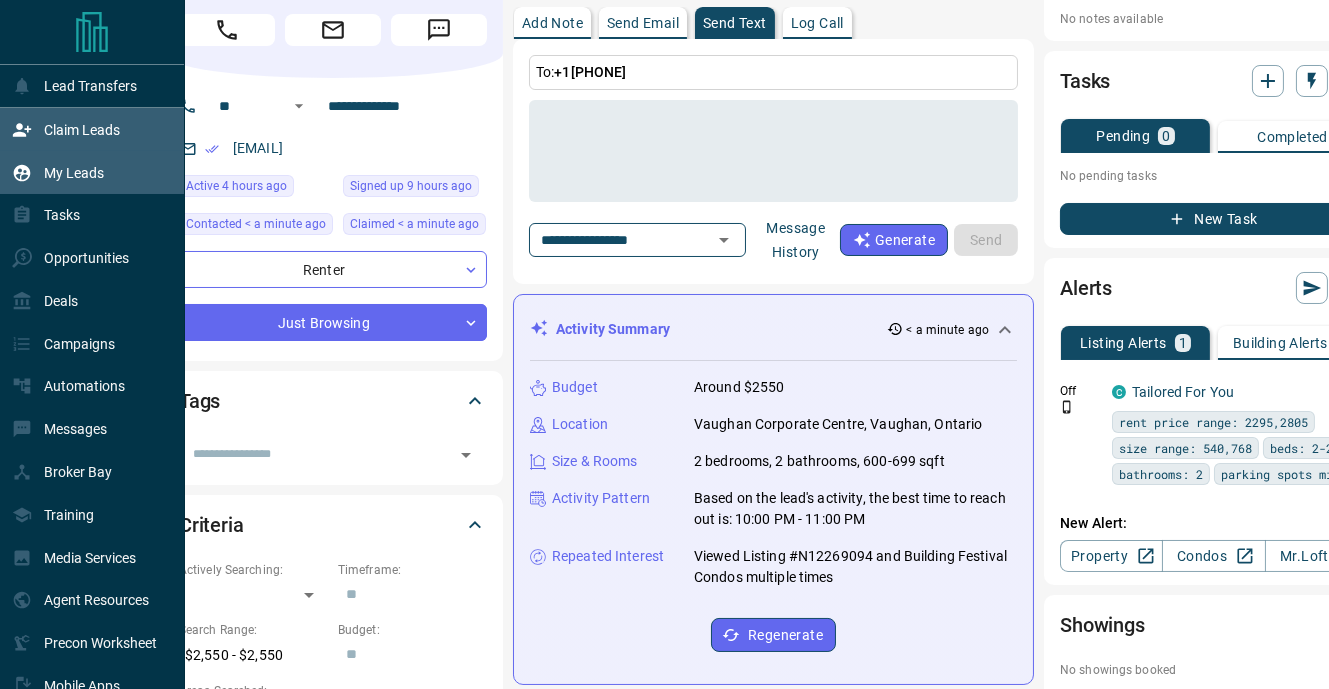 click on "My Leads" at bounding box center [74, 173] 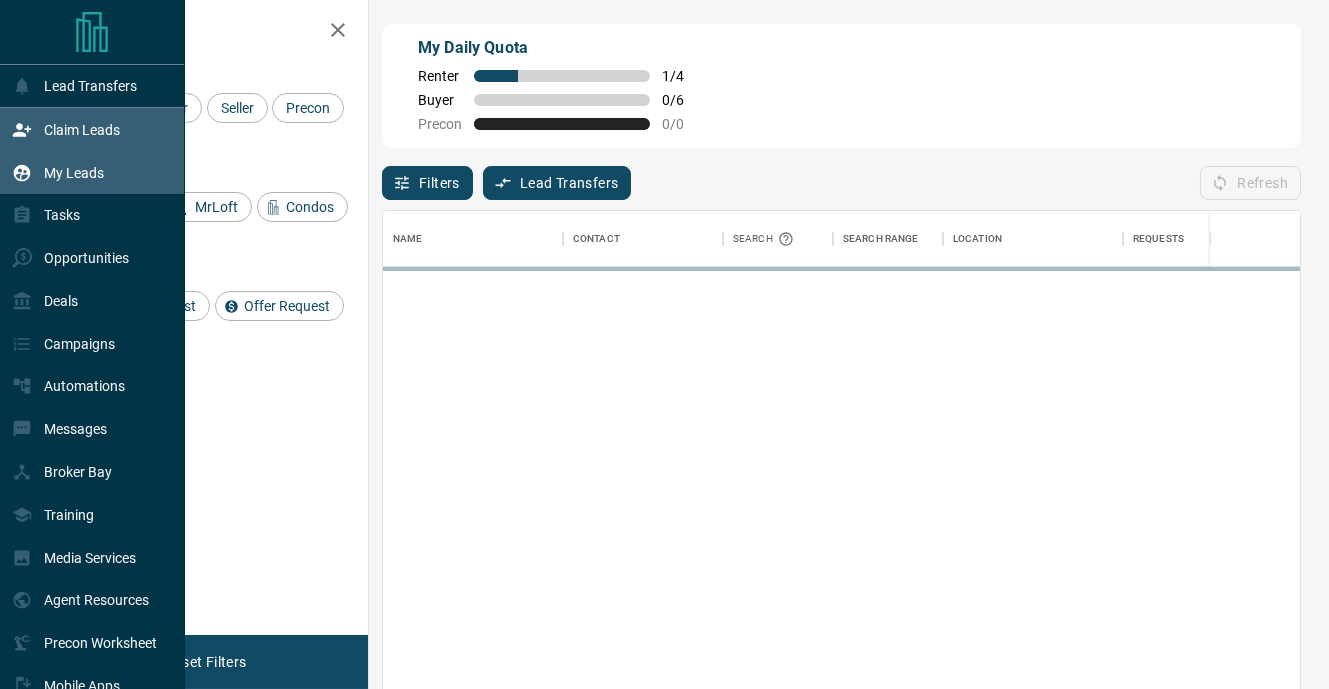 scroll, scrollTop: 0, scrollLeft: 0, axis: both 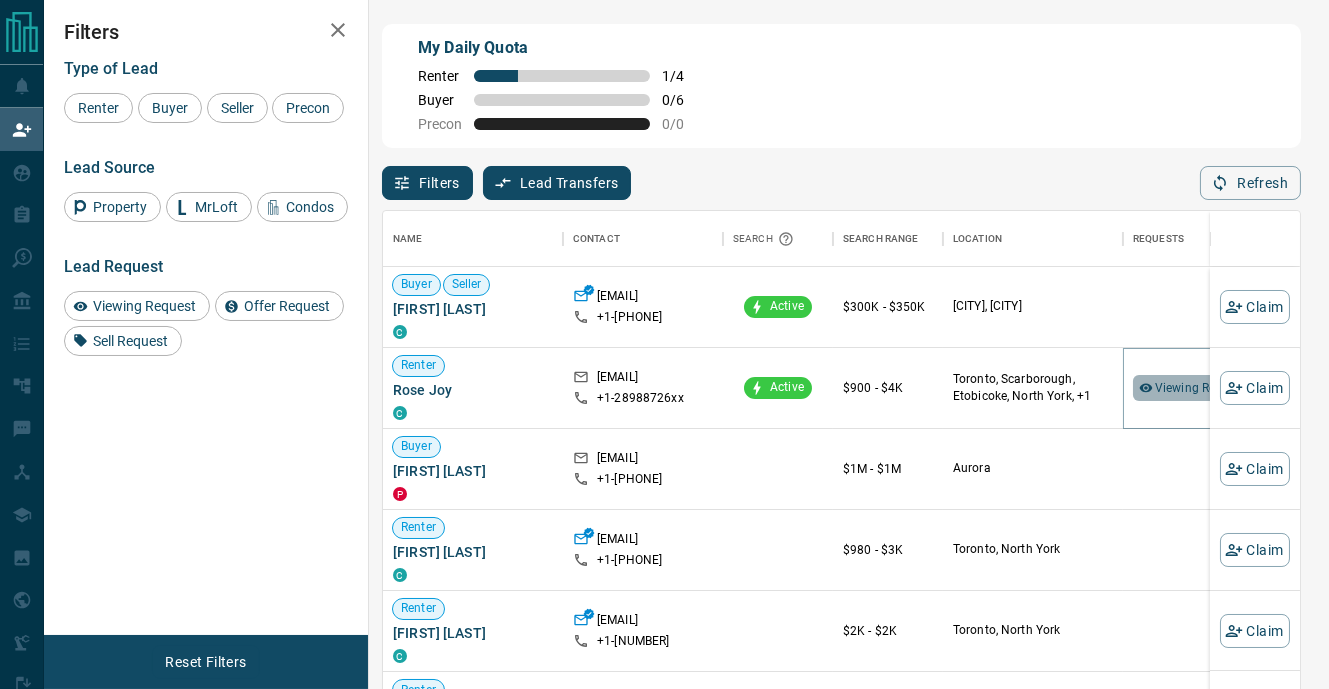 click on "Viewing Request   ( 4 )" at bounding box center [1210, 388] 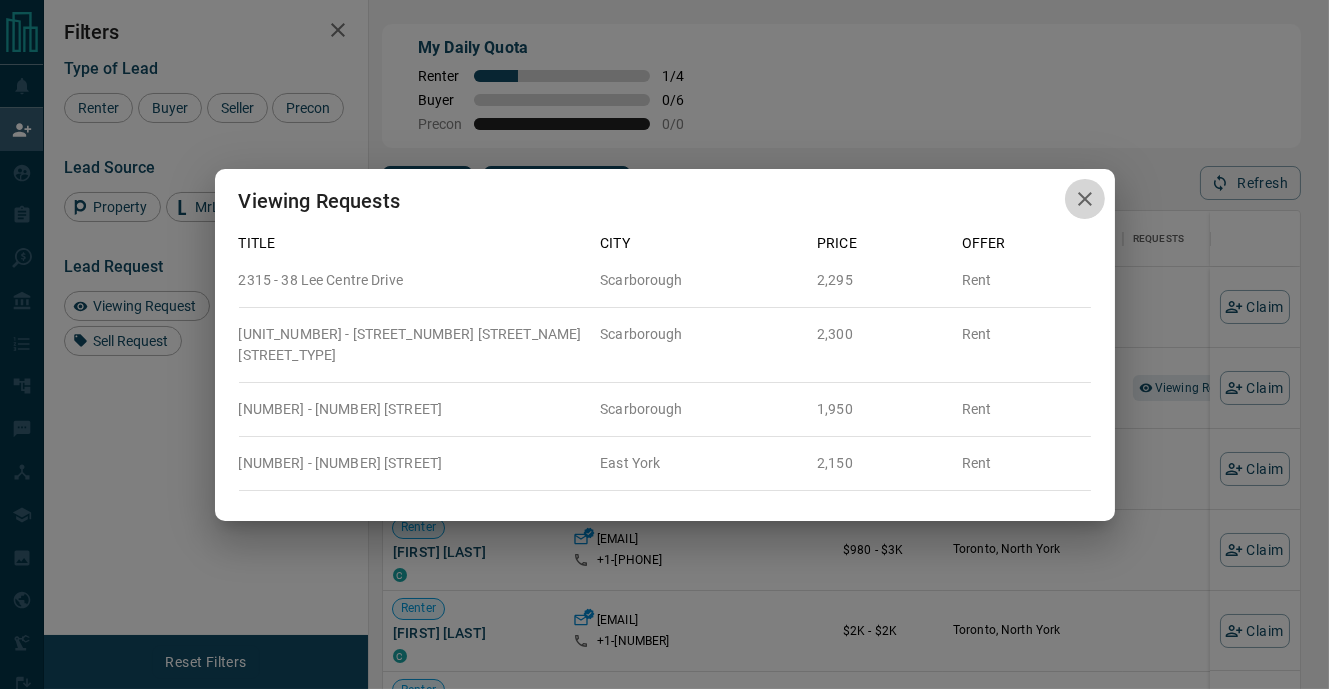 click 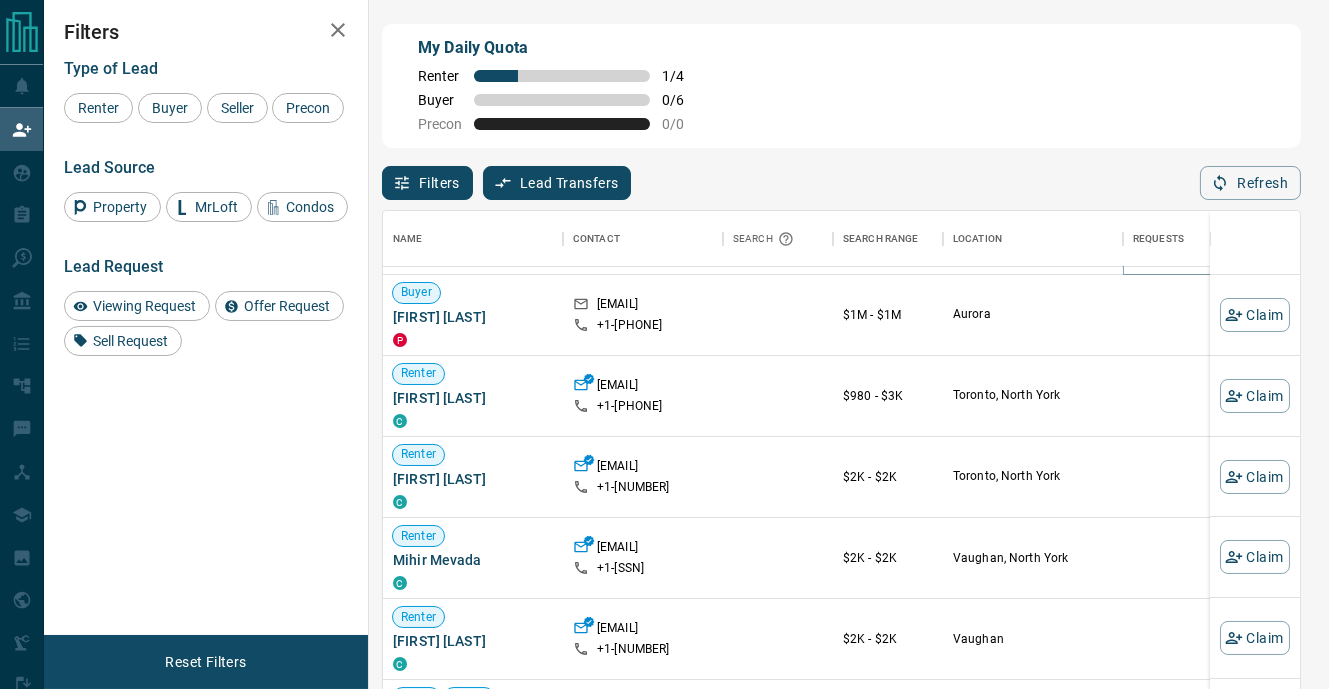 scroll, scrollTop: 159, scrollLeft: 0, axis: vertical 